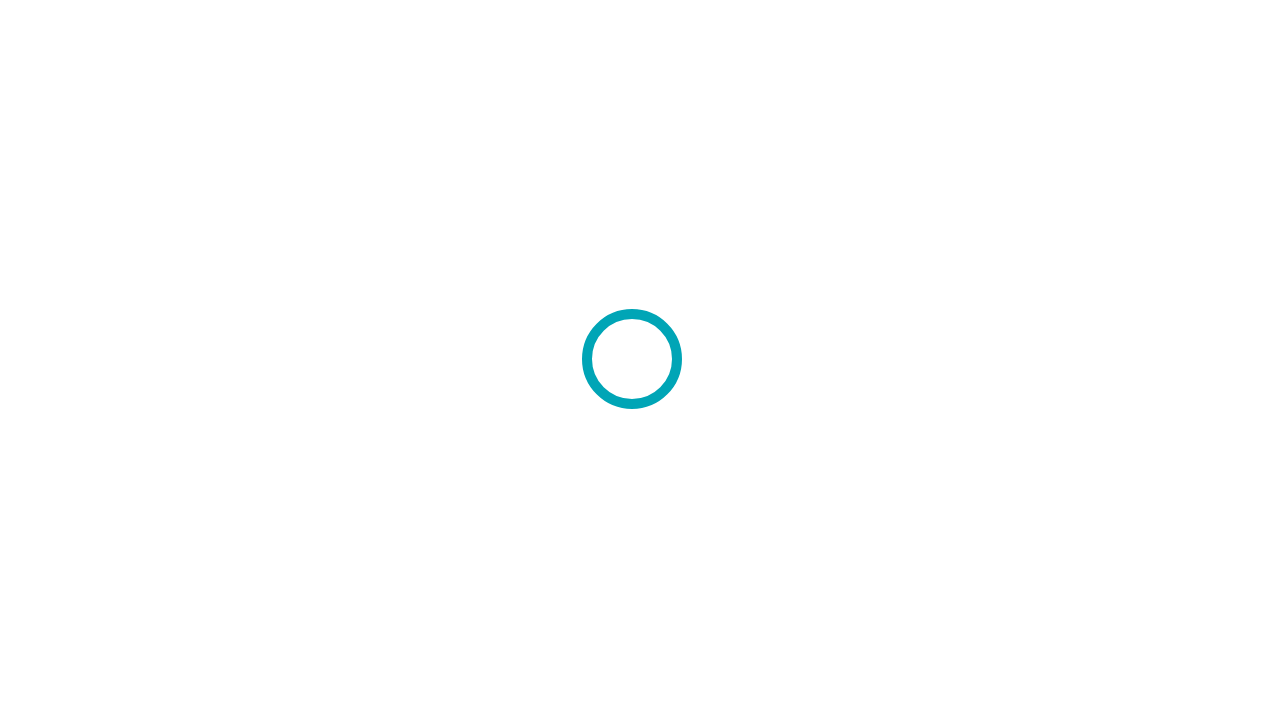 scroll, scrollTop: 0, scrollLeft: 0, axis: both 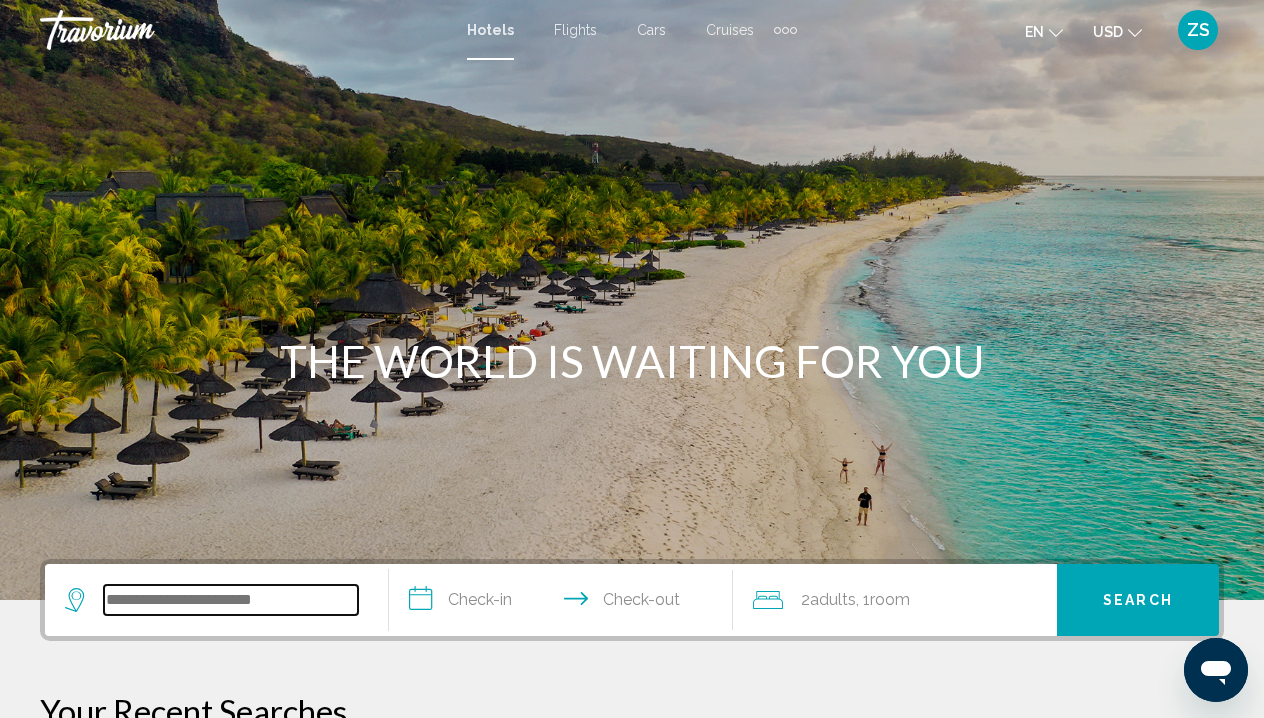 click at bounding box center (231, 600) 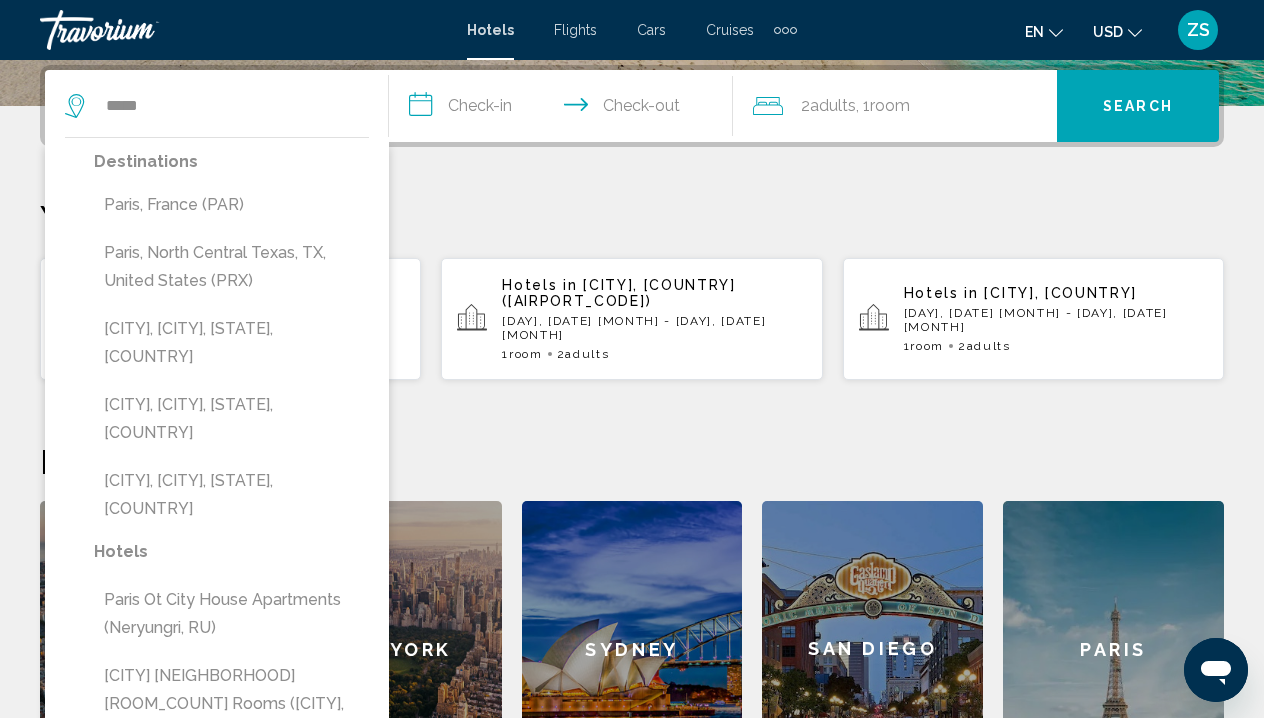 drag, startPoint x: 7, startPoint y: 470, endPoint x: 218, endPoint y: 211, distance: 334.06885 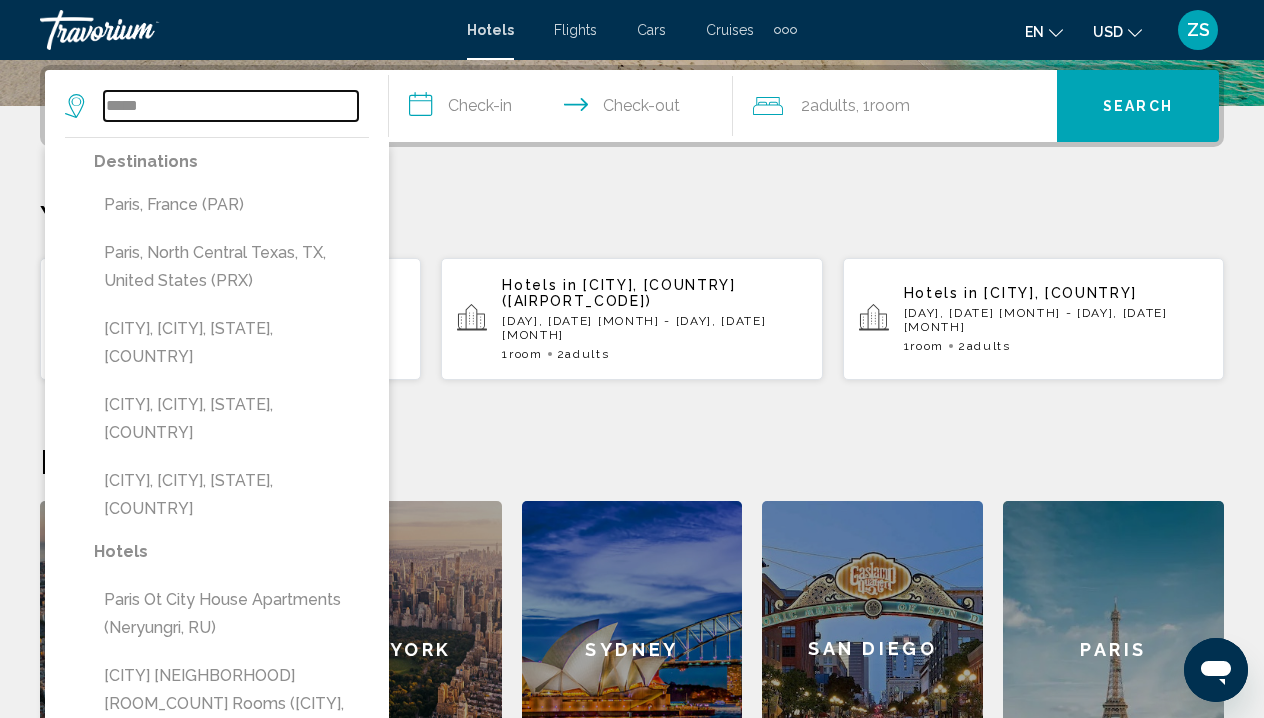 type on "**********" 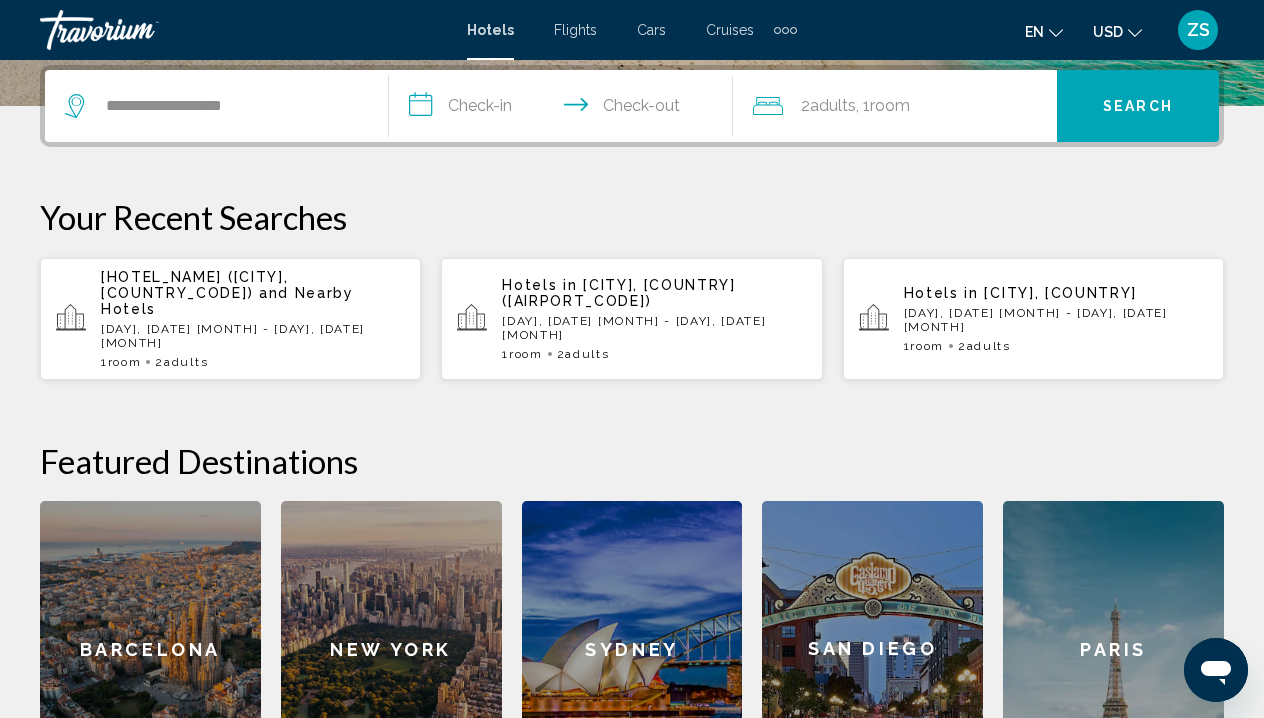 click on "**********" at bounding box center [565, 109] 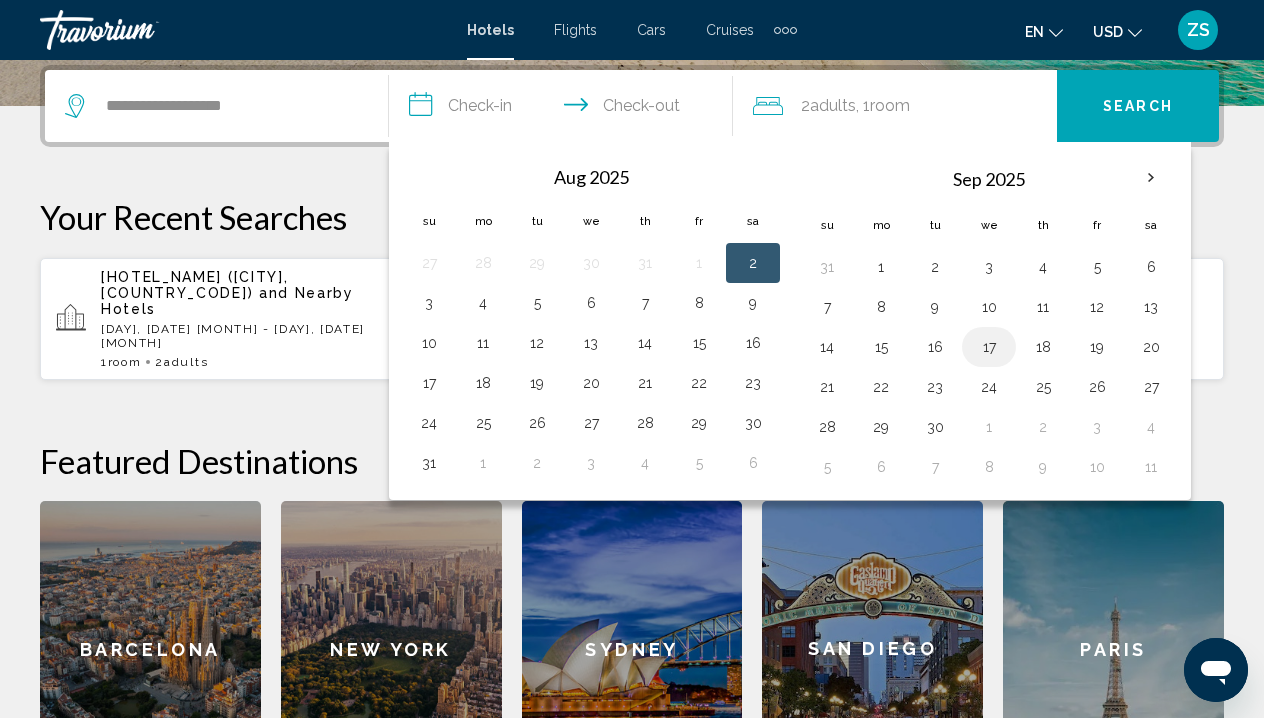 click on "17" at bounding box center [989, 347] 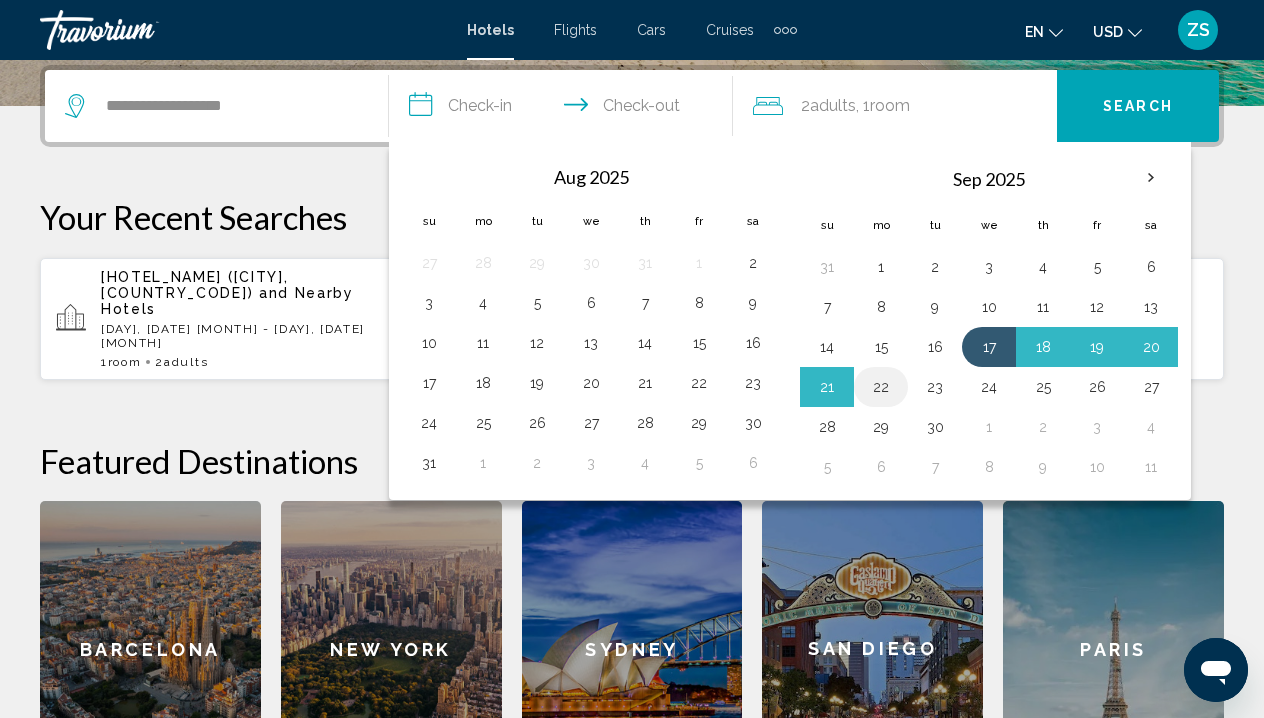 click on "22" at bounding box center (881, 387) 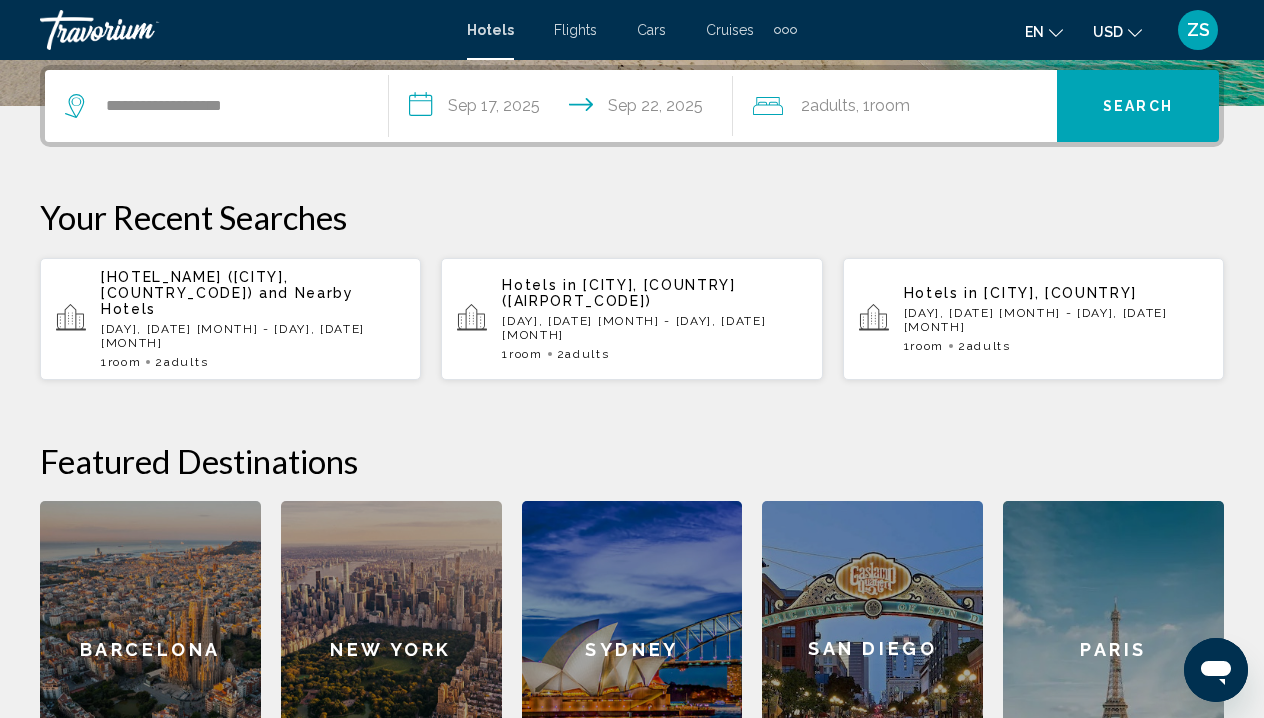 type on "**********" 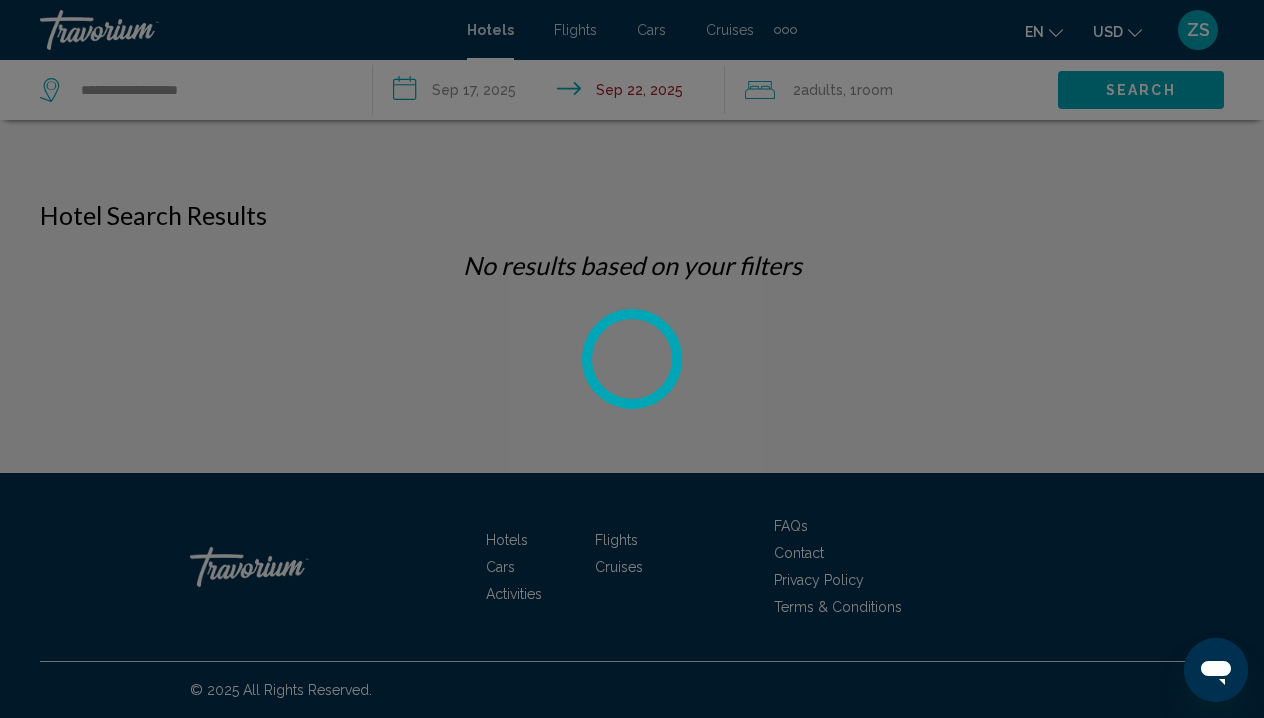 scroll, scrollTop: 0, scrollLeft: 0, axis: both 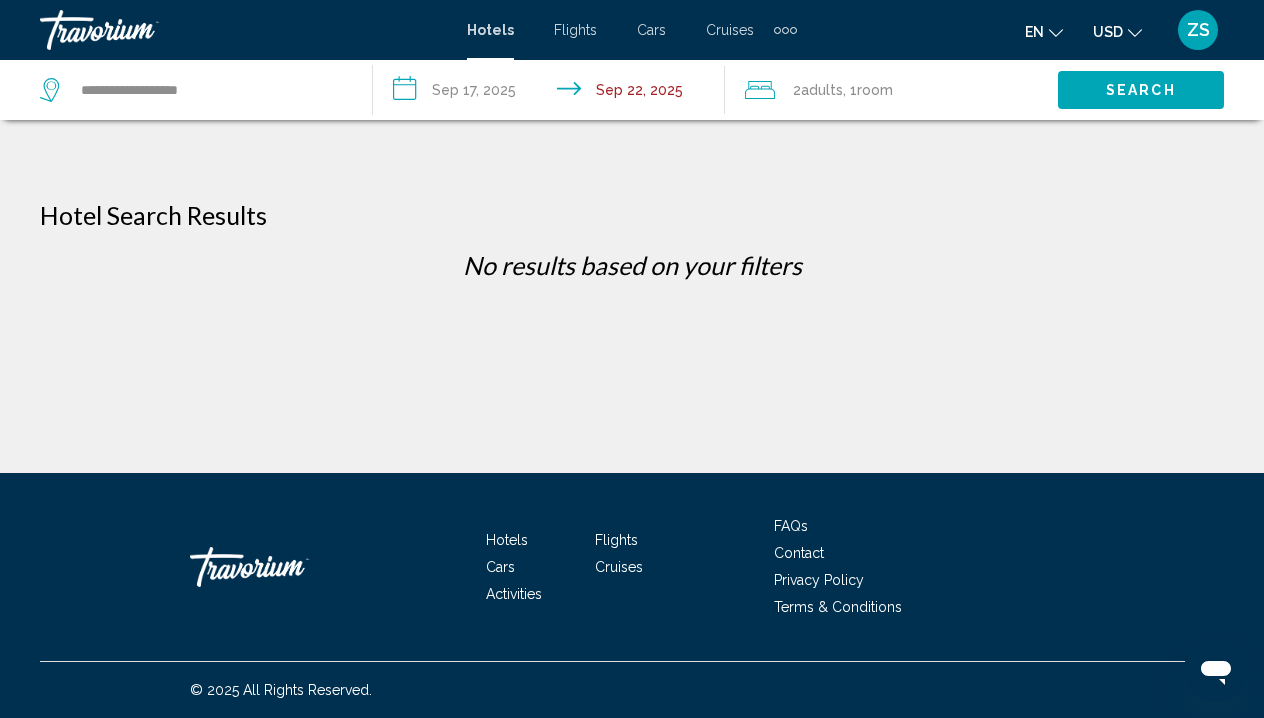 click on "**********" at bounding box center (553, 93) 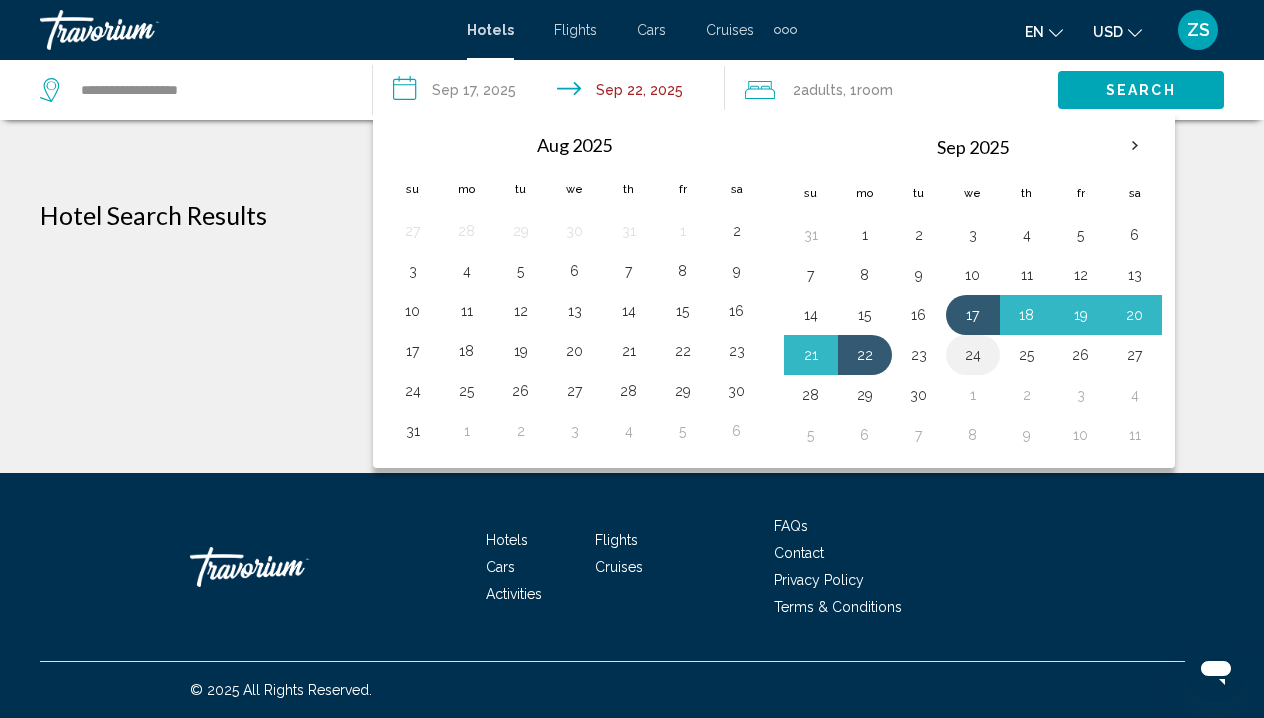 click on "24" at bounding box center (973, 355) 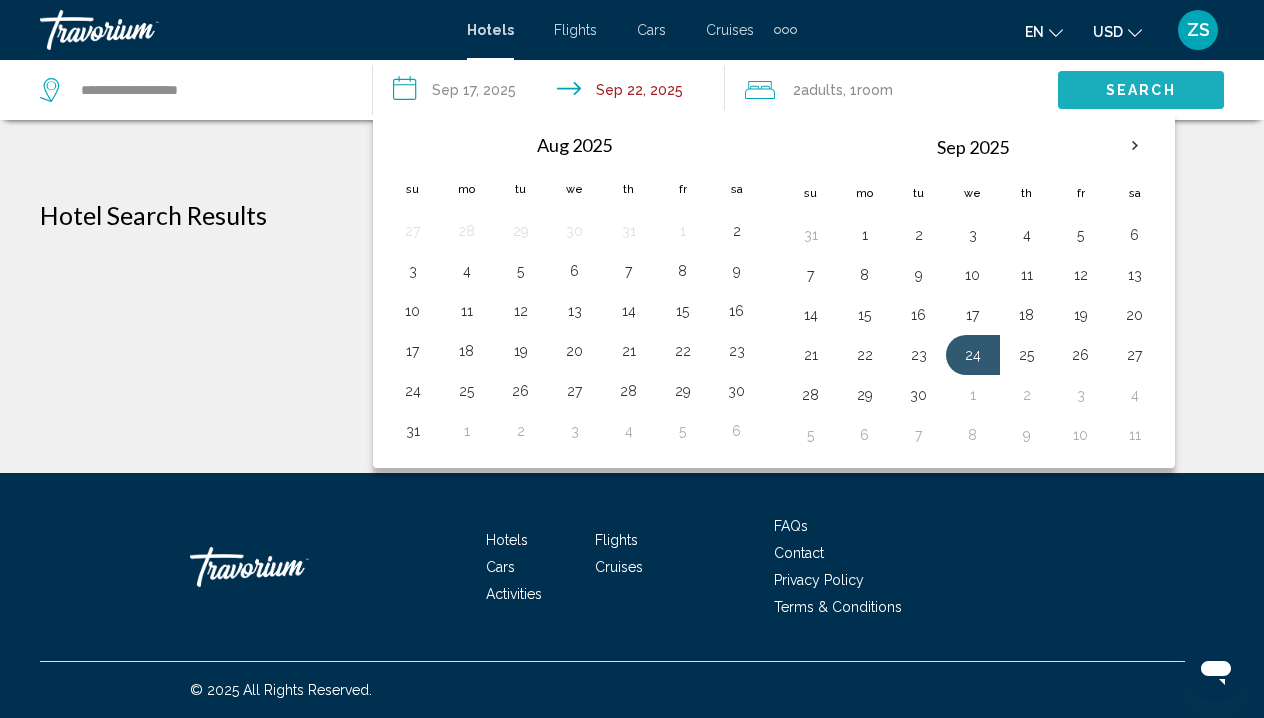 click on "Search" 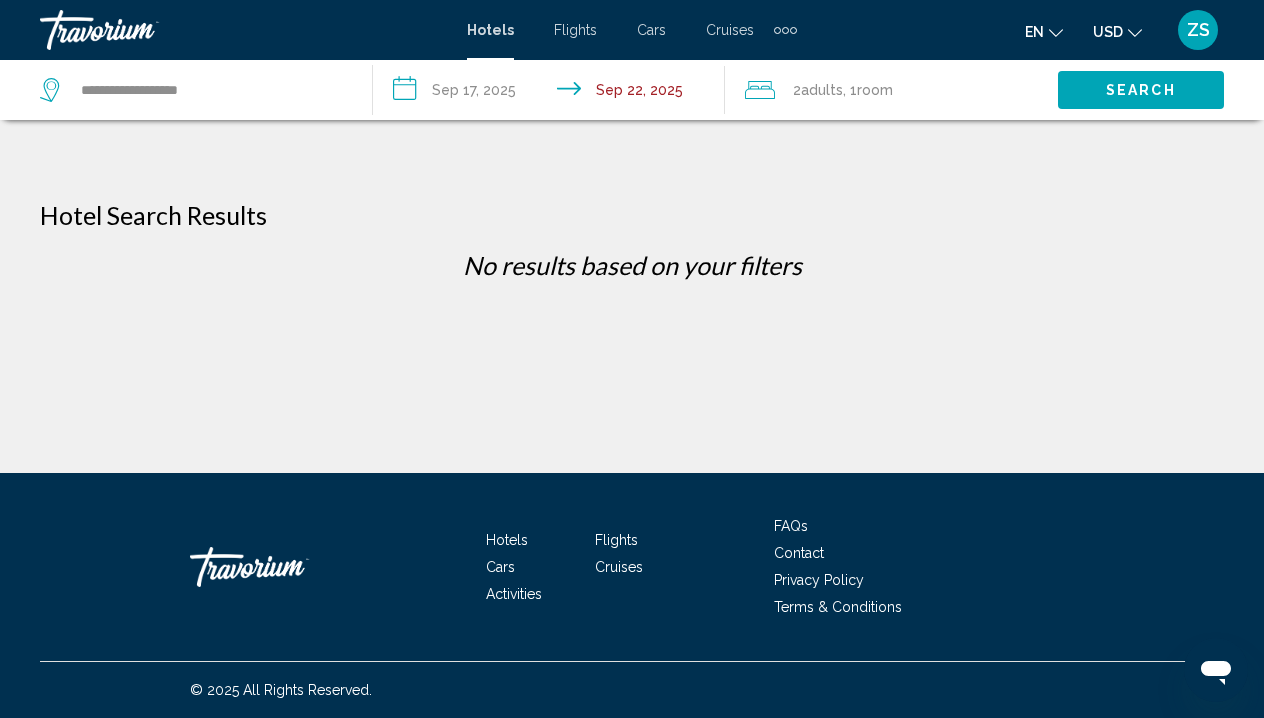 click on "**********" at bounding box center (553, 93) 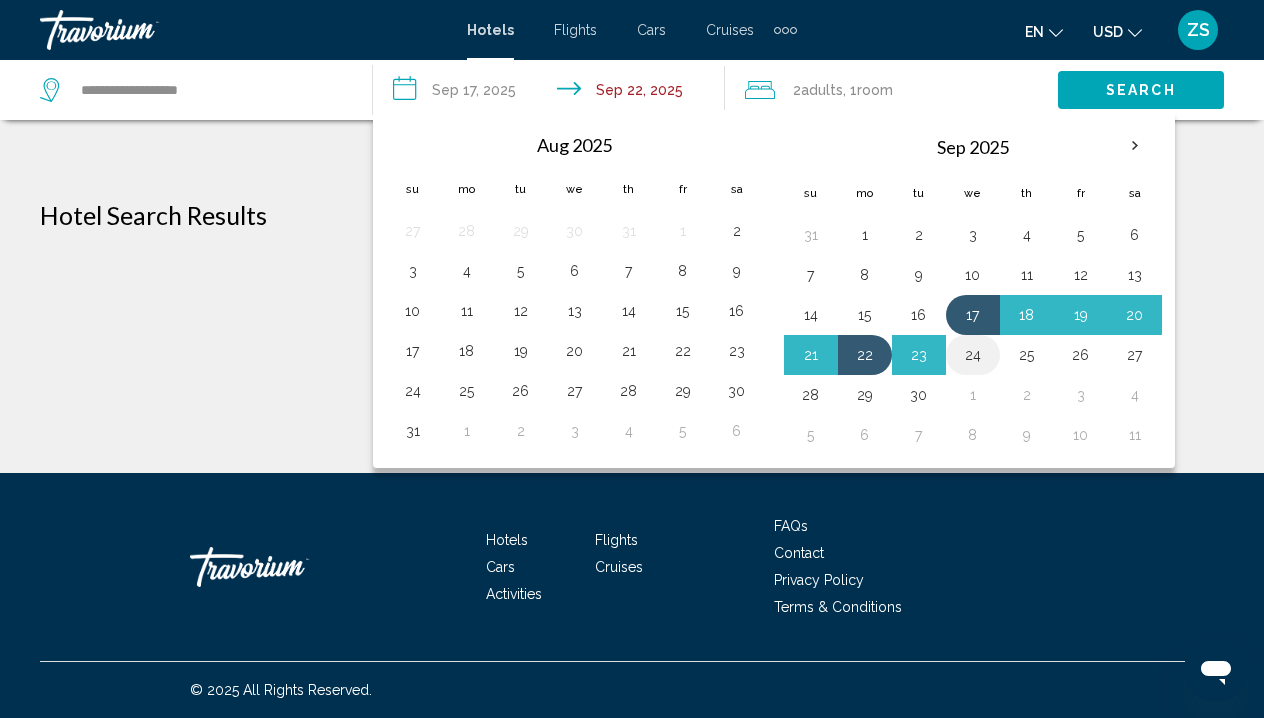 click on "24" at bounding box center [973, 355] 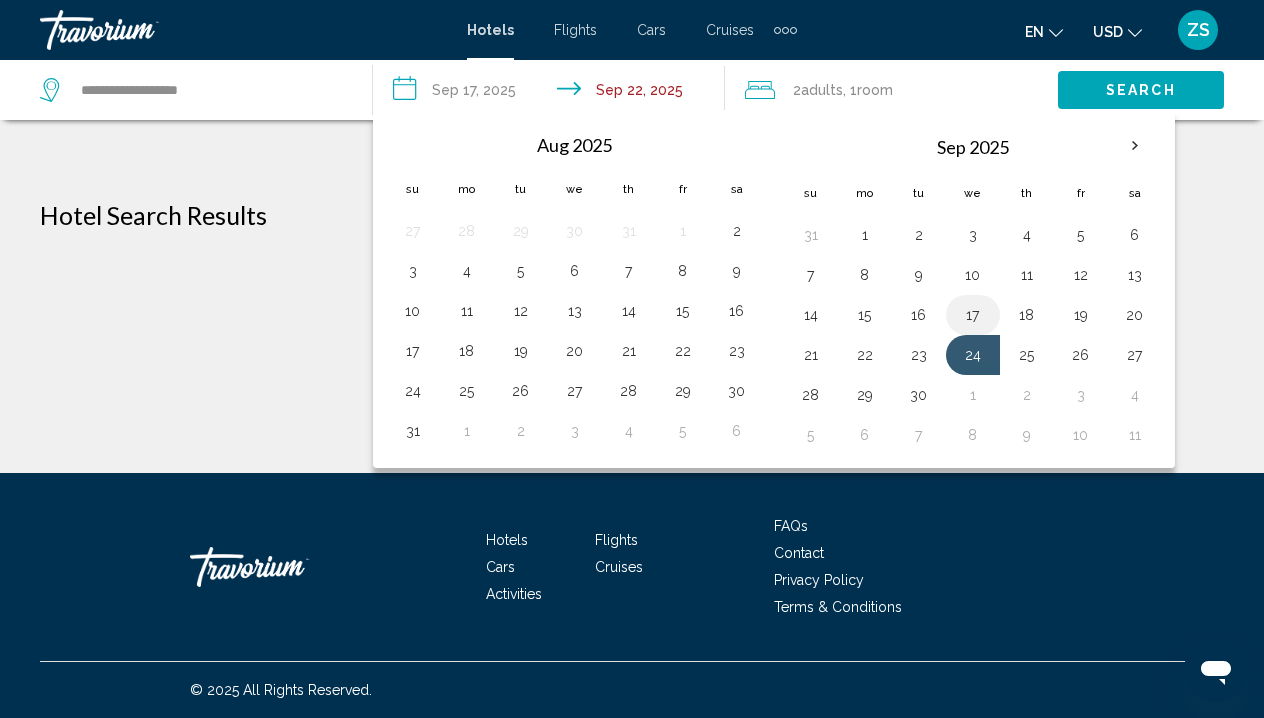 click on "17" at bounding box center [973, 315] 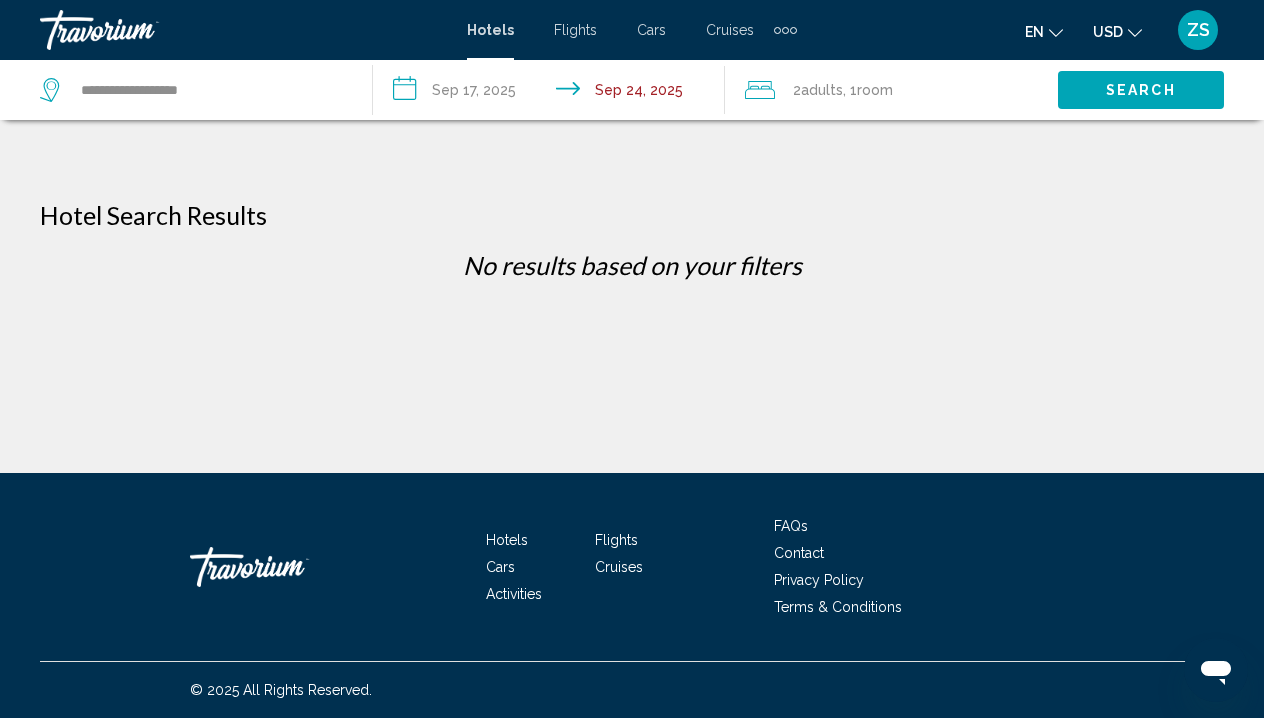 click on "Search" 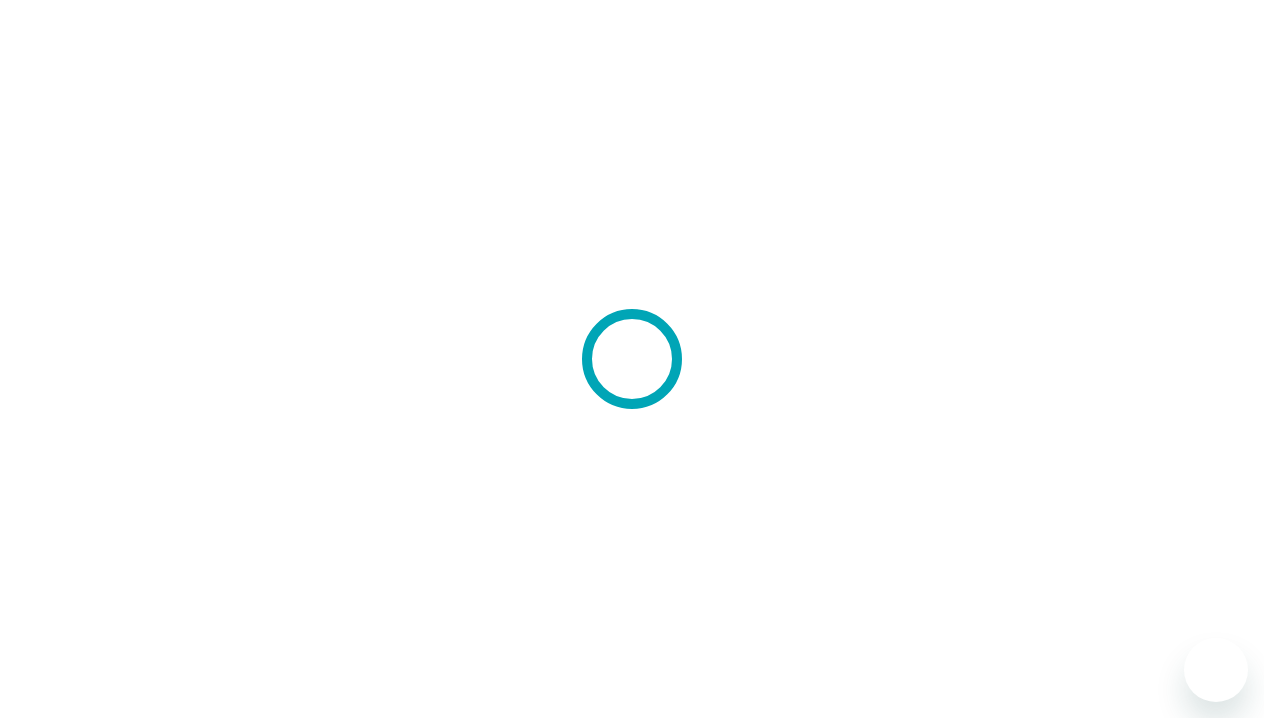 scroll, scrollTop: 0, scrollLeft: 0, axis: both 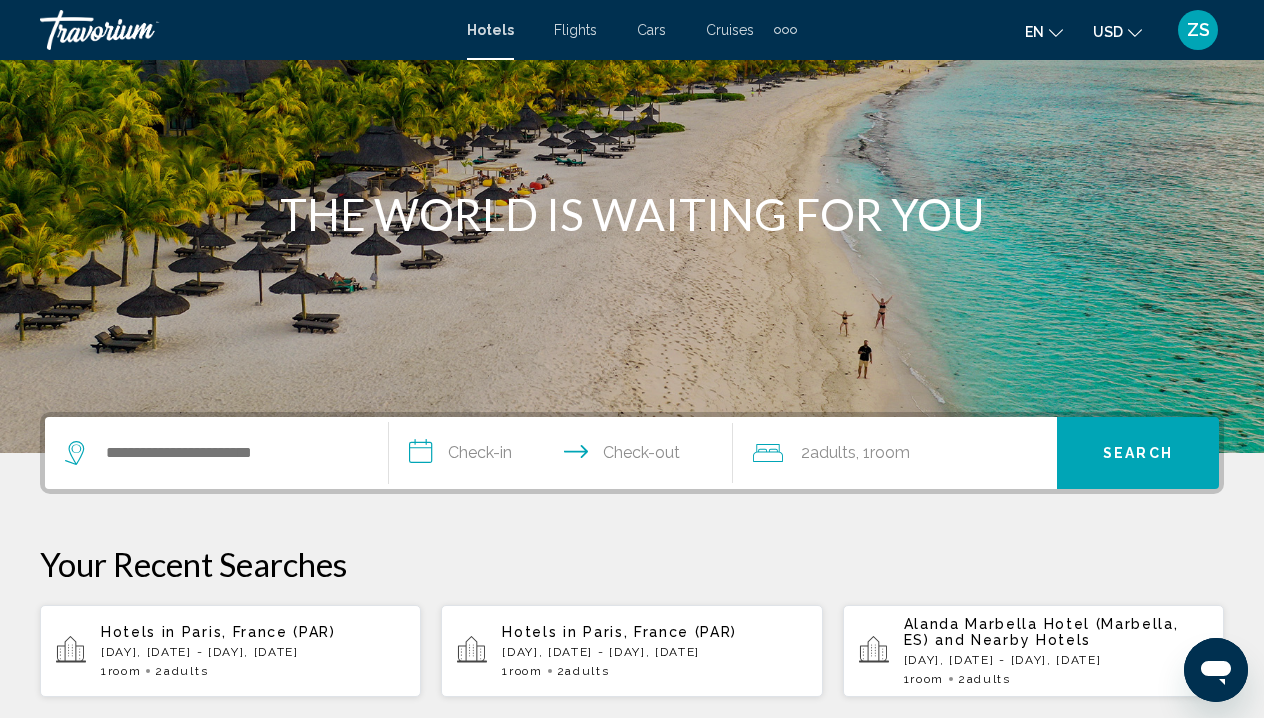 click on "Wed, 17 Sep - Wed, 24 Sep" at bounding box center (253, 652) 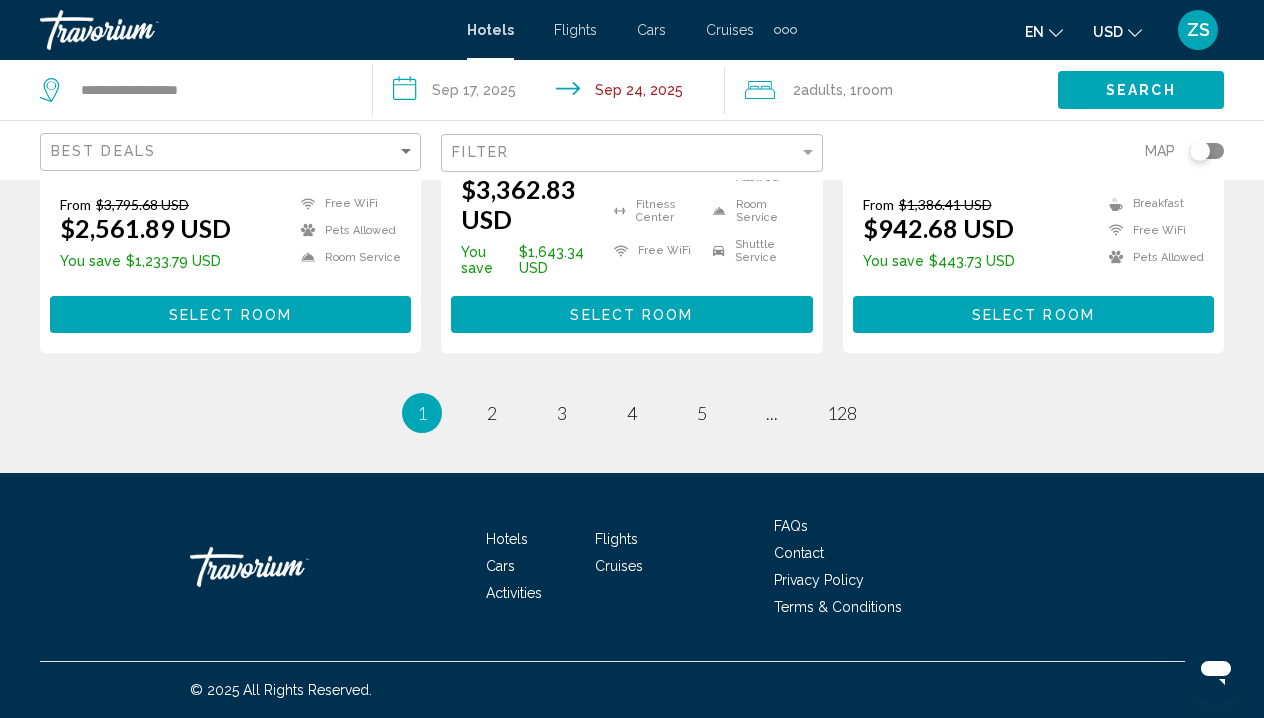 scroll, scrollTop: 2925, scrollLeft: 0, axis: vertical 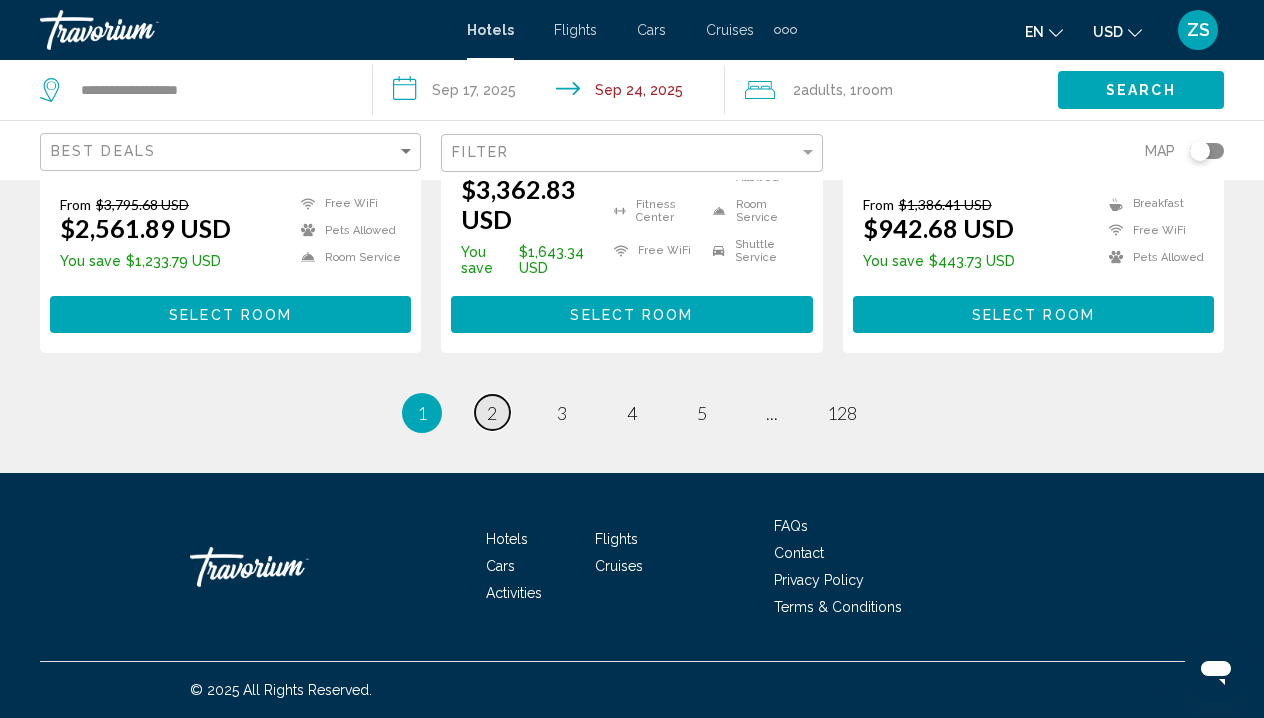 click on "2" at bounding box center (492, 413) 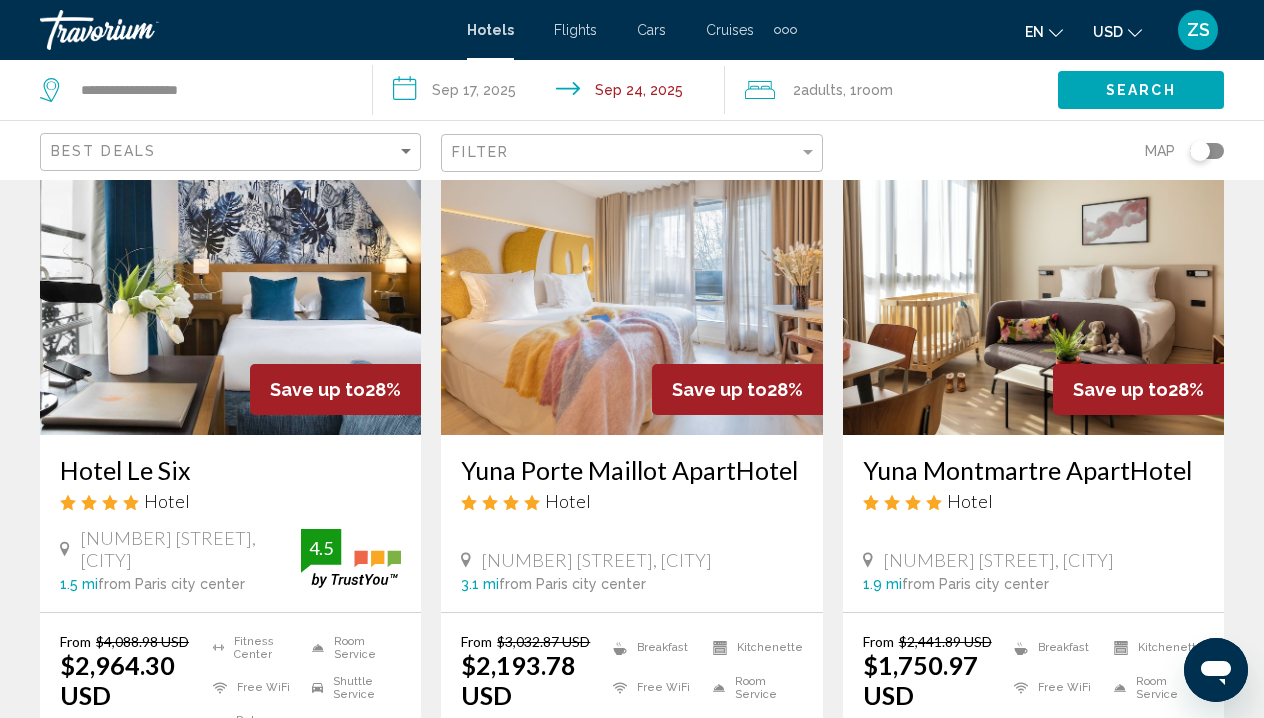 scroll, scrollTop: 2496, scrollLeft: 0, axis: vertical 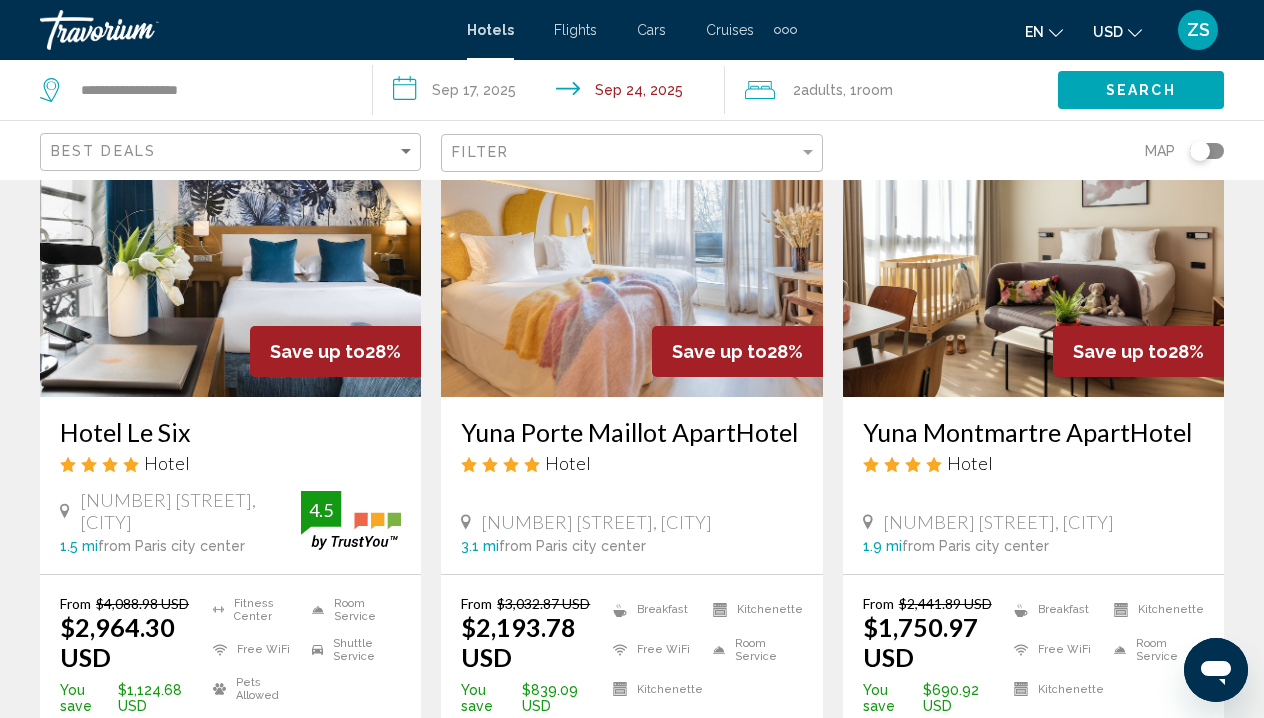 click on "**********" at bounding box center (553, 93) 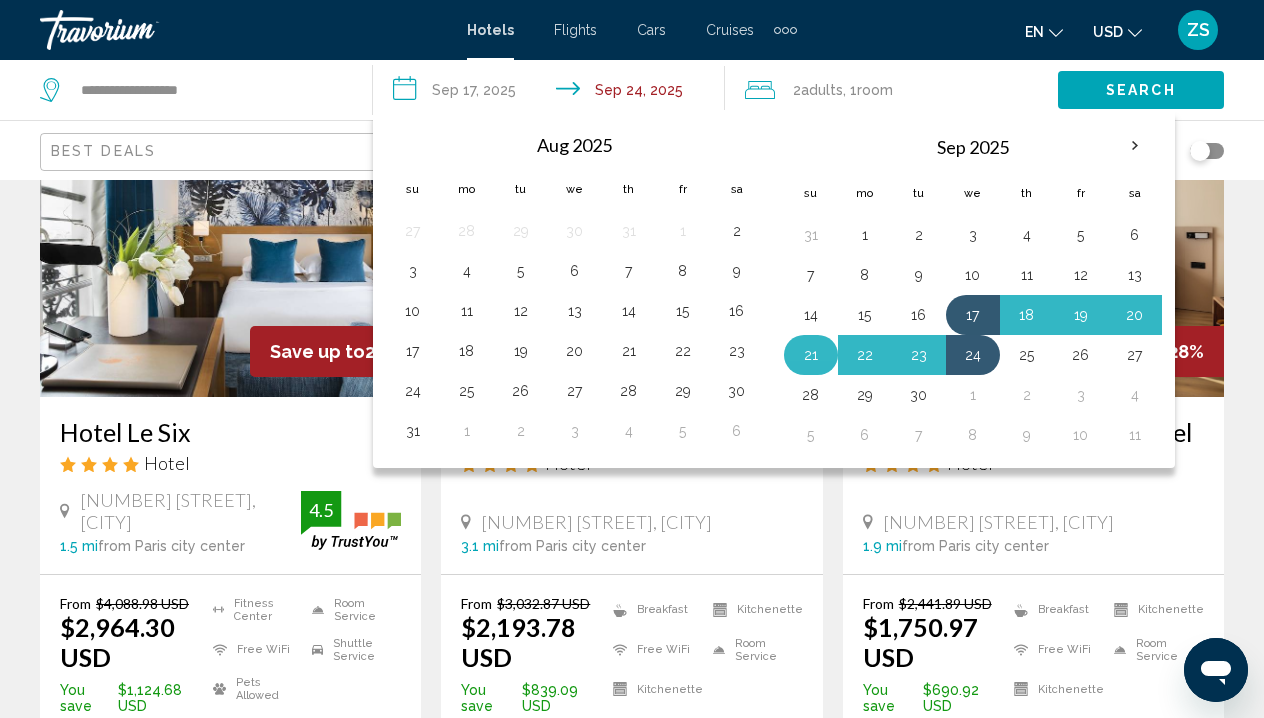 click on "21" at bounding box center [811, 355] 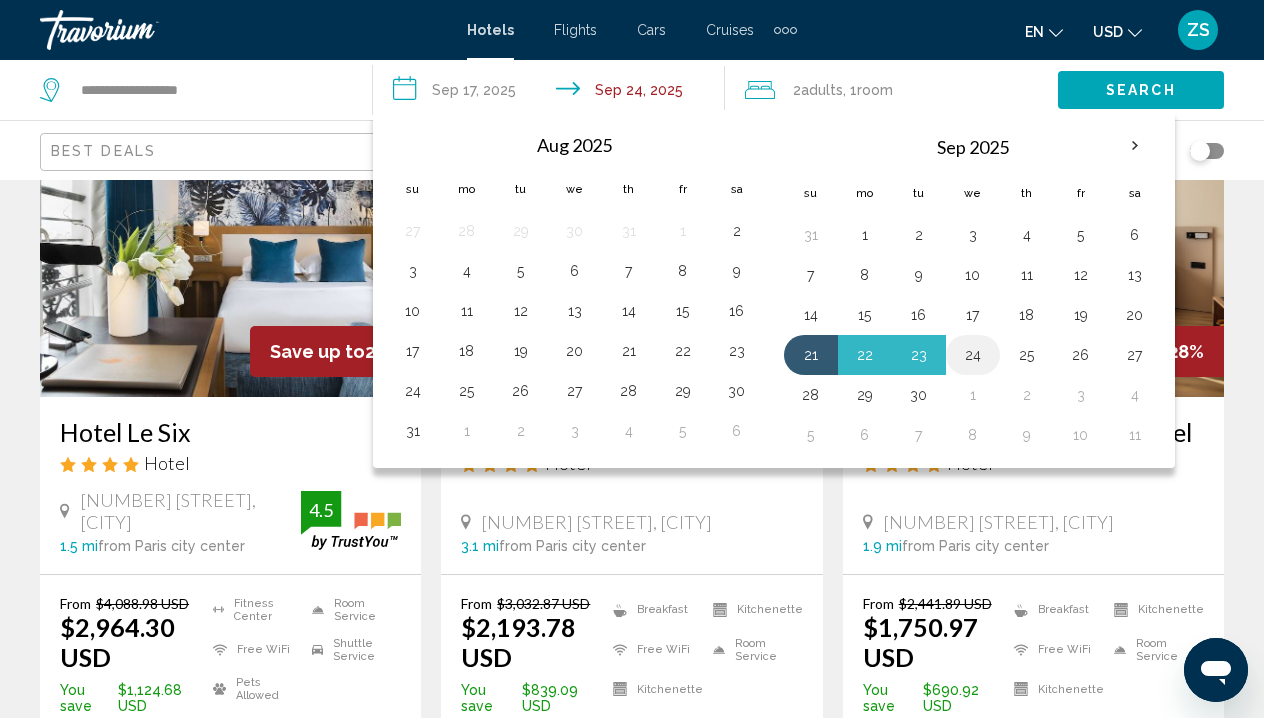 click on "24" at bounding box center (973, 355) 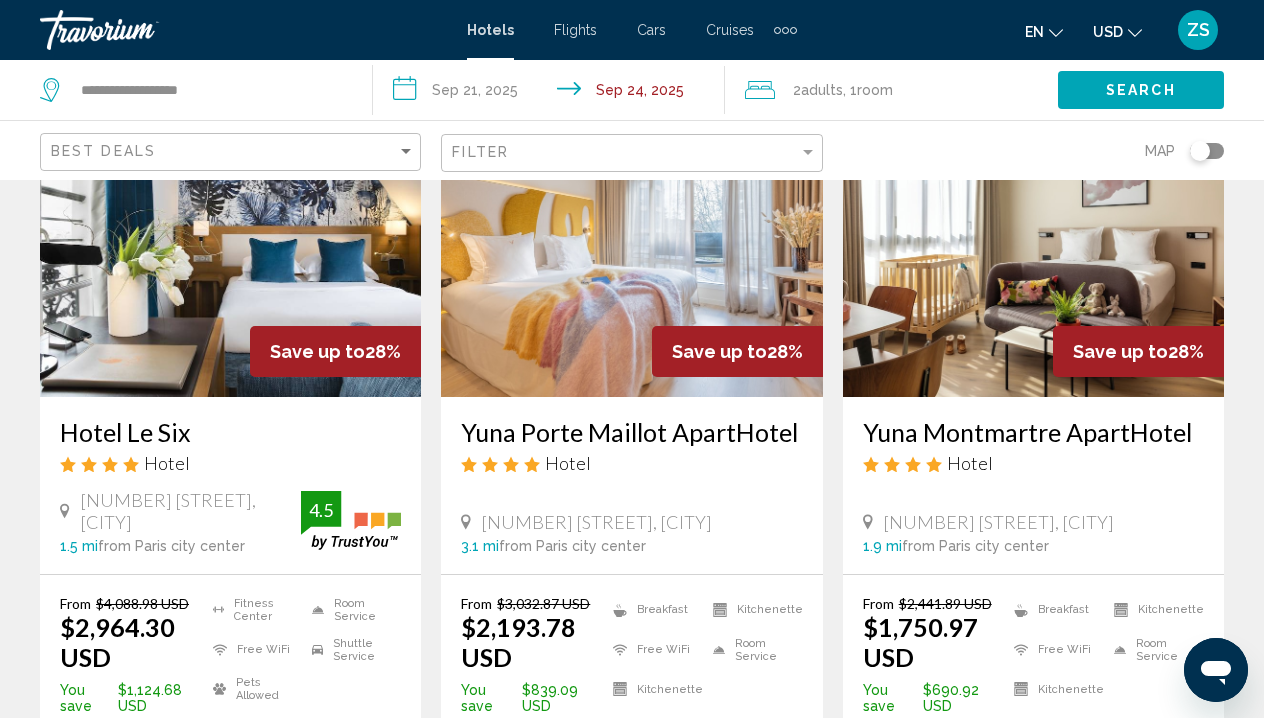 type on "**********" 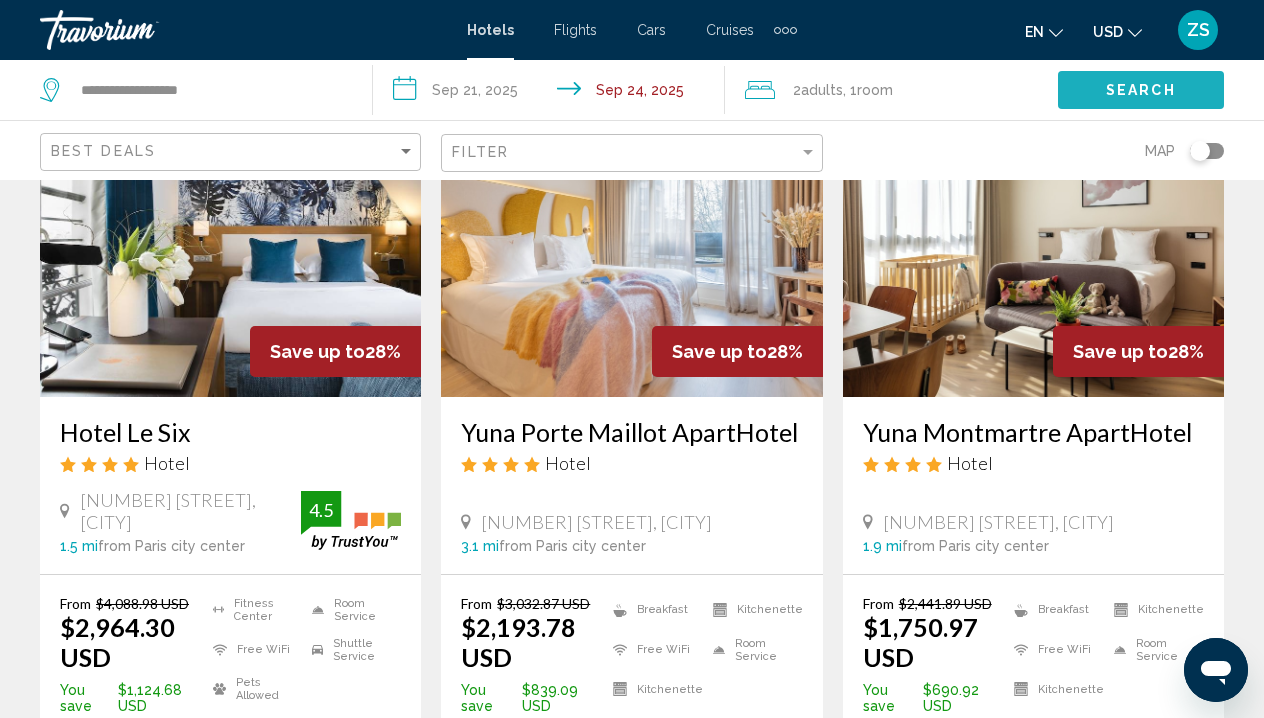 click on "Search" 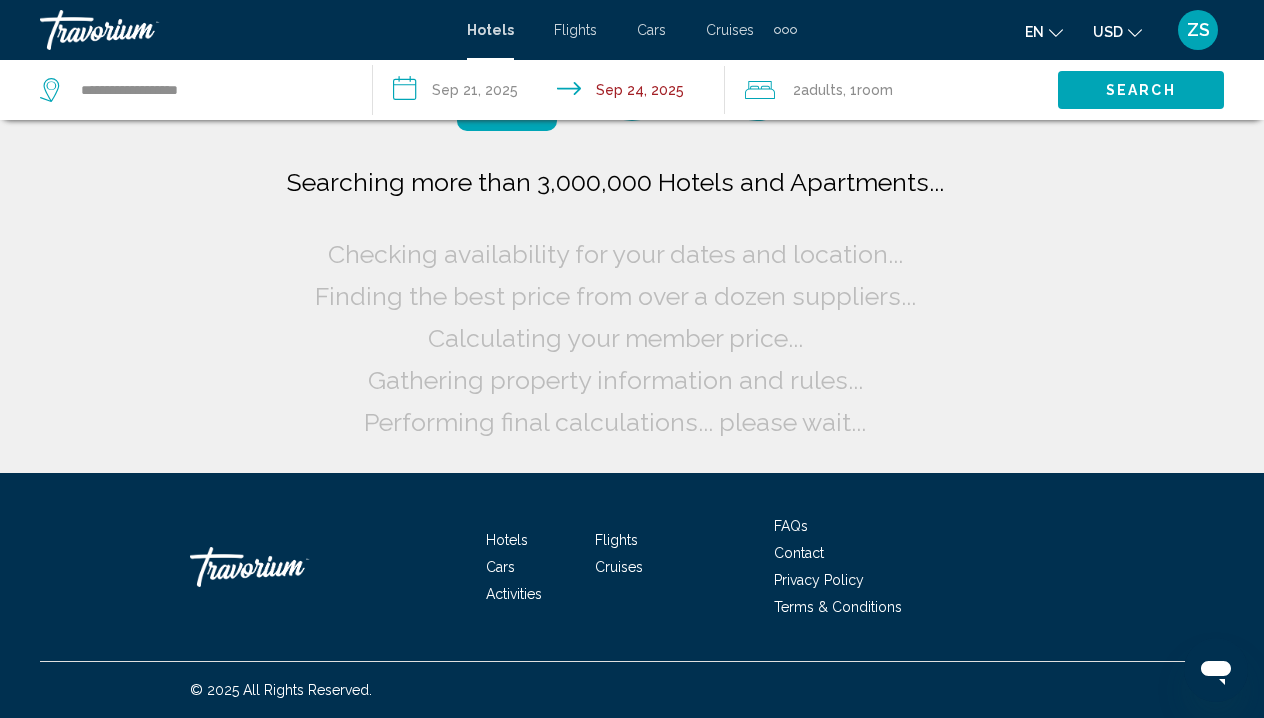 scroll, scrollTop: 0, scrollLeft: 0, axis: both 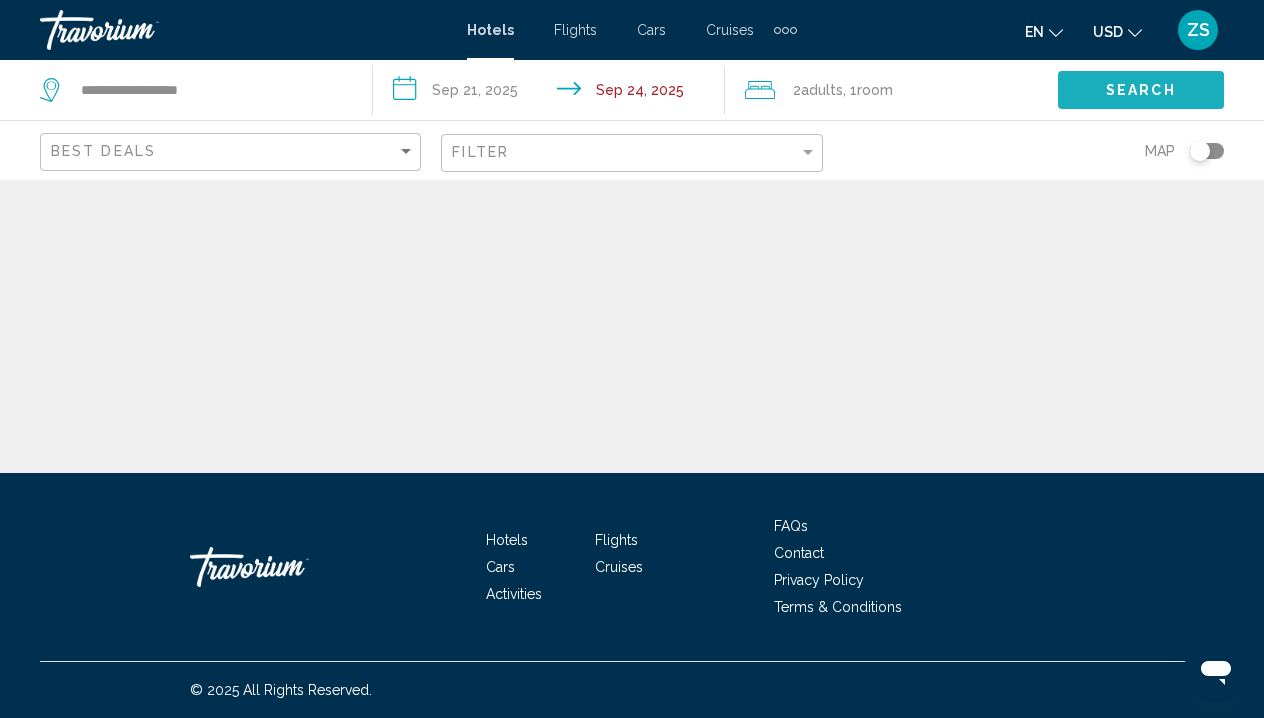click on "Search" 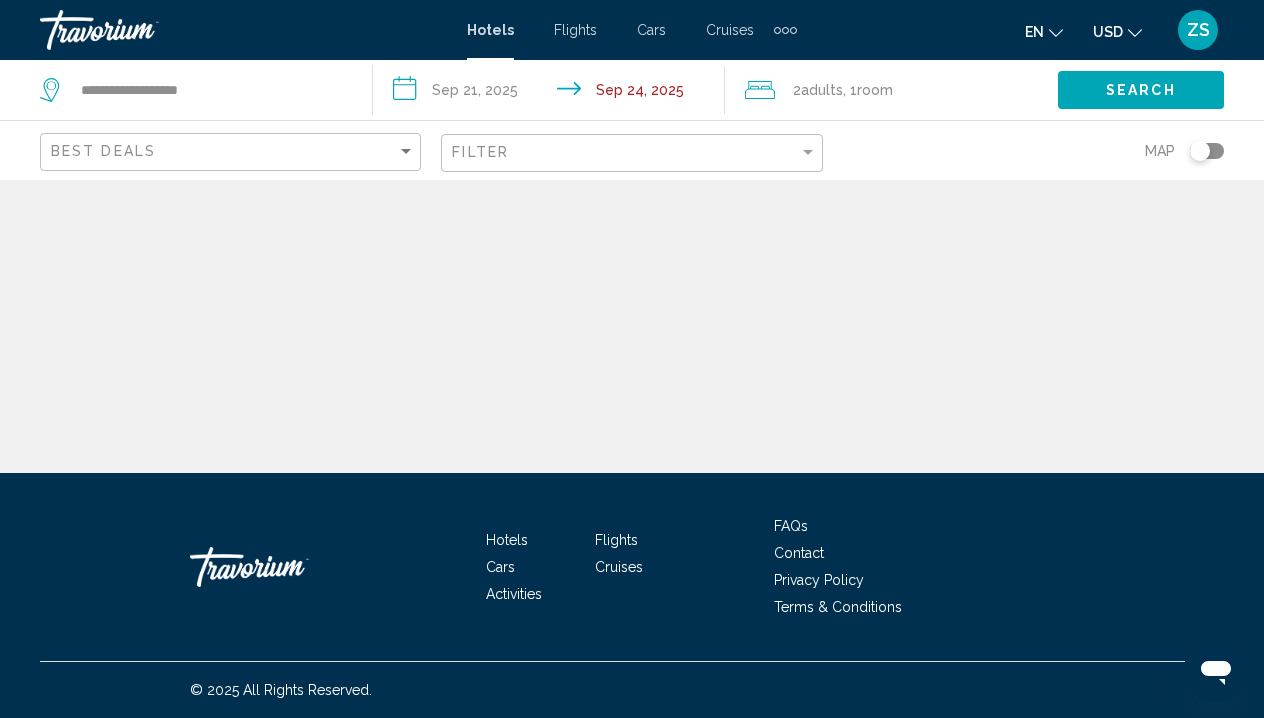 scroll, scrollTop: 0, scrollLeft: 0, axis: both 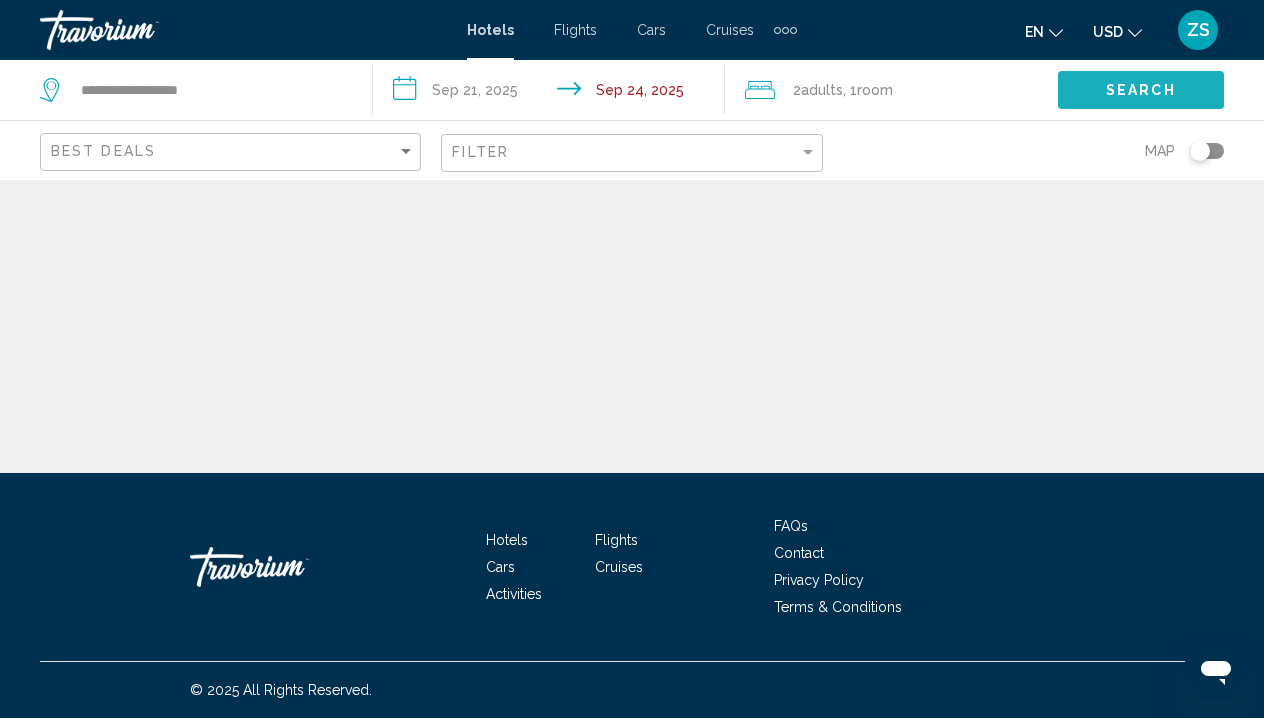 click on "Search" 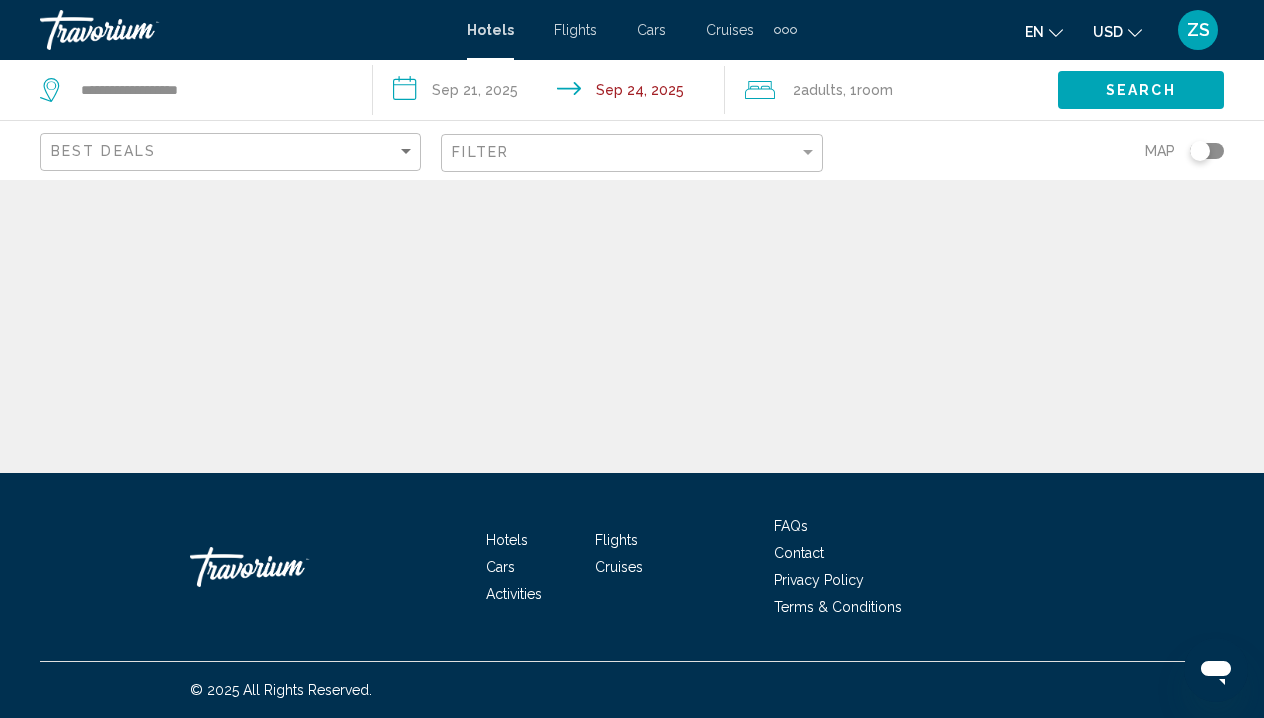 click on "Search" 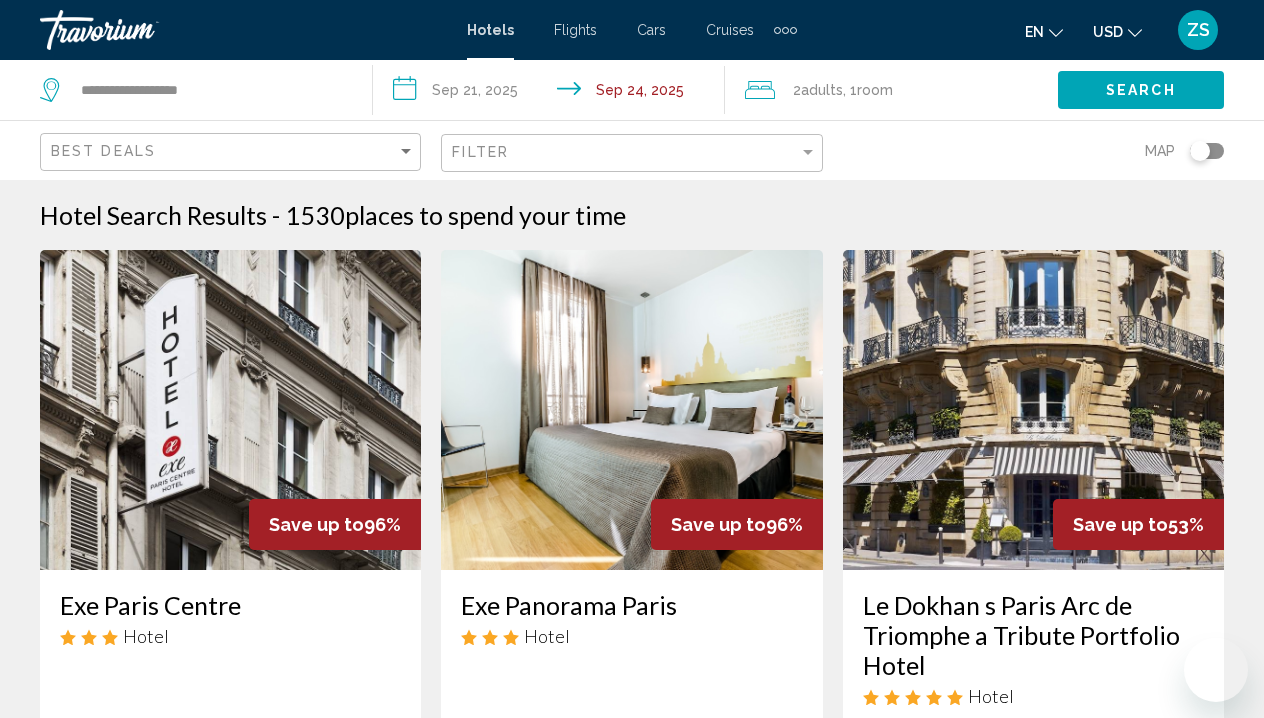 scroll, scrollTop: 0, scrollLeft: 0, axis: both 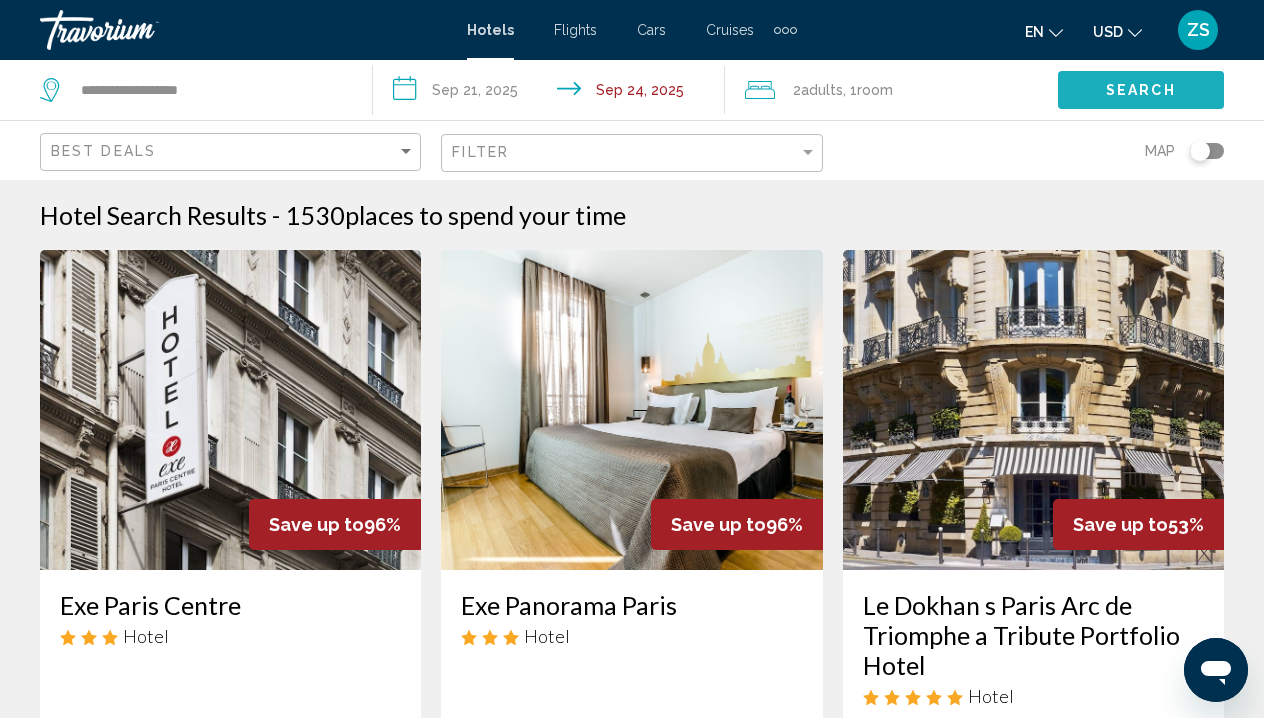 click on "Search" 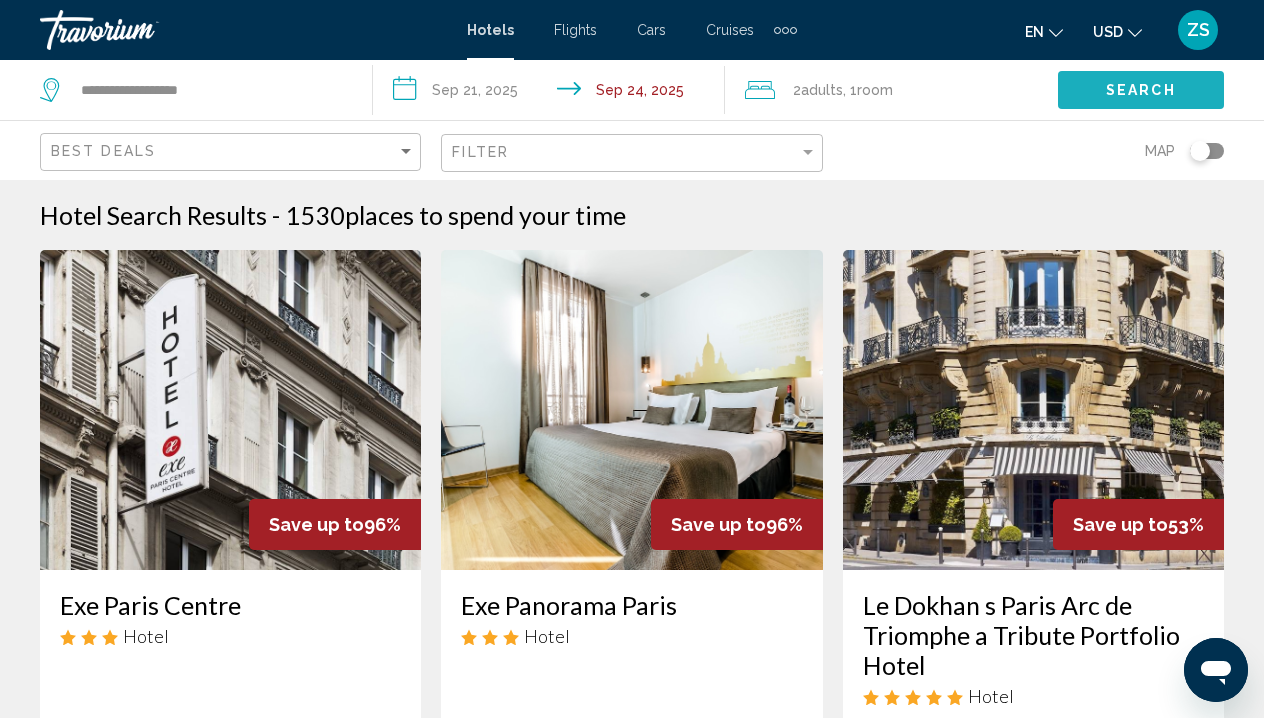 click on "Search" 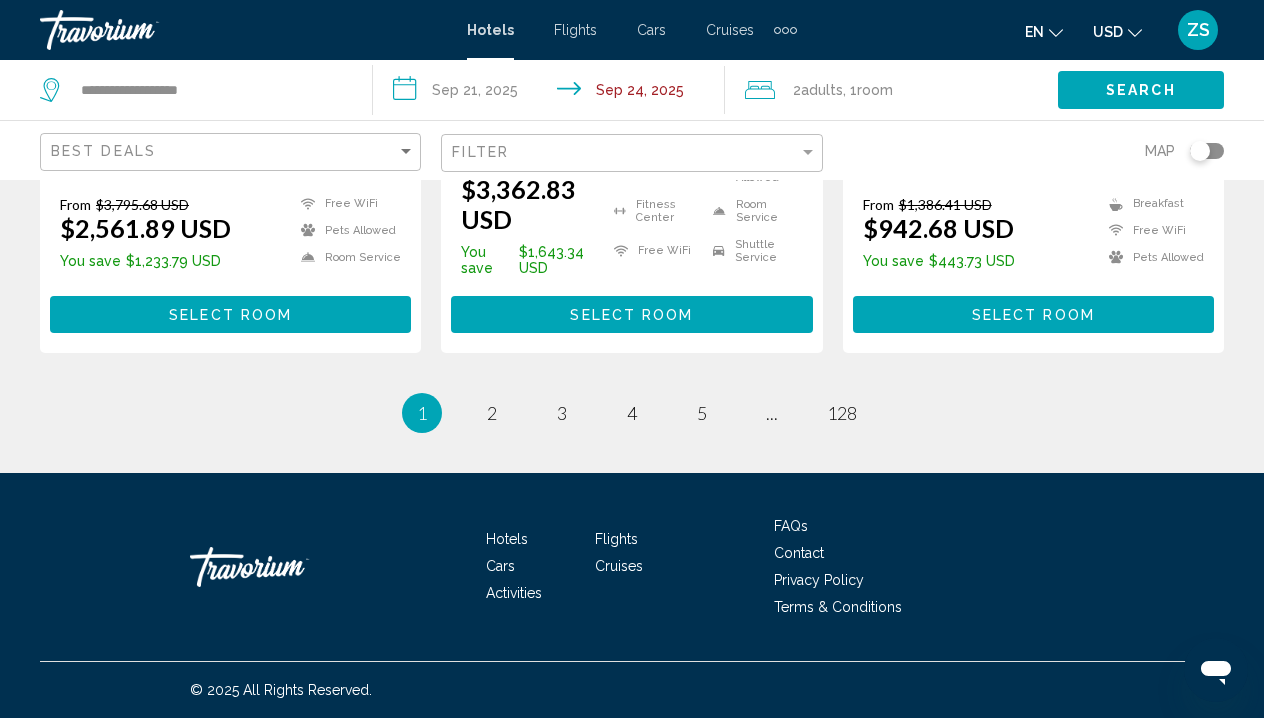 scroll, scrollTop: 2925, scrollLeft: 0, axis: vertical 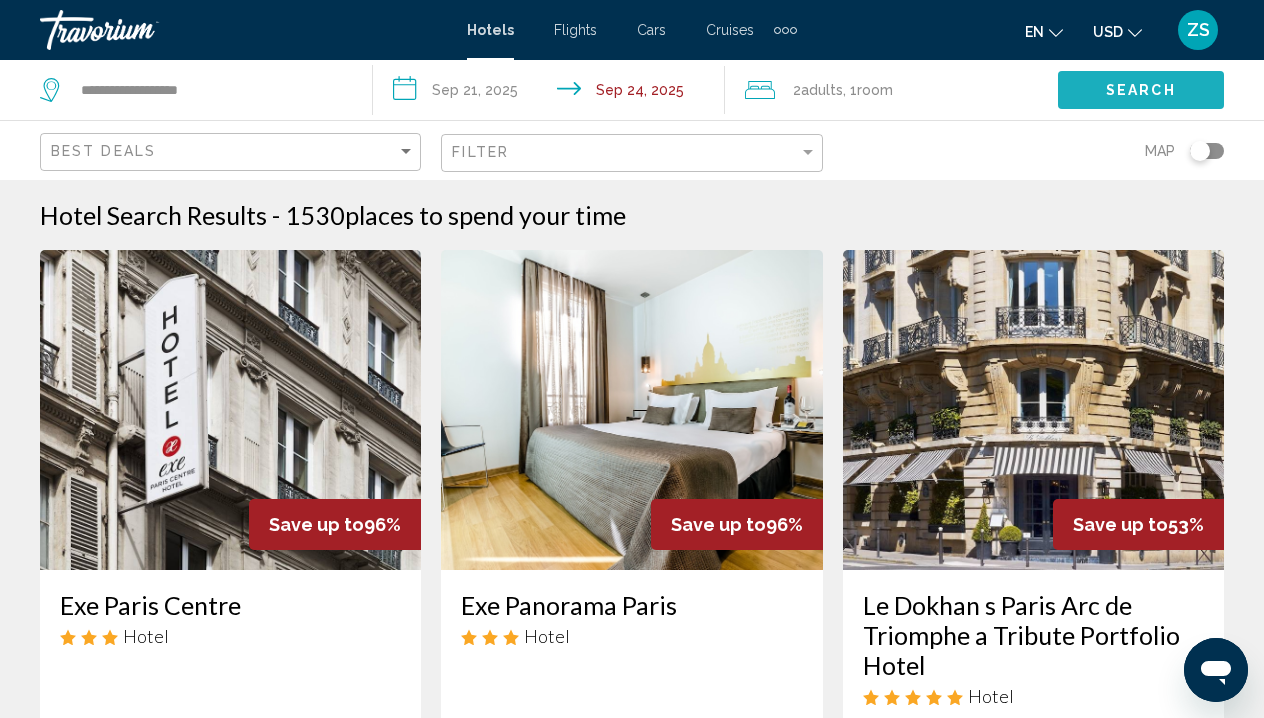 click on "Search" 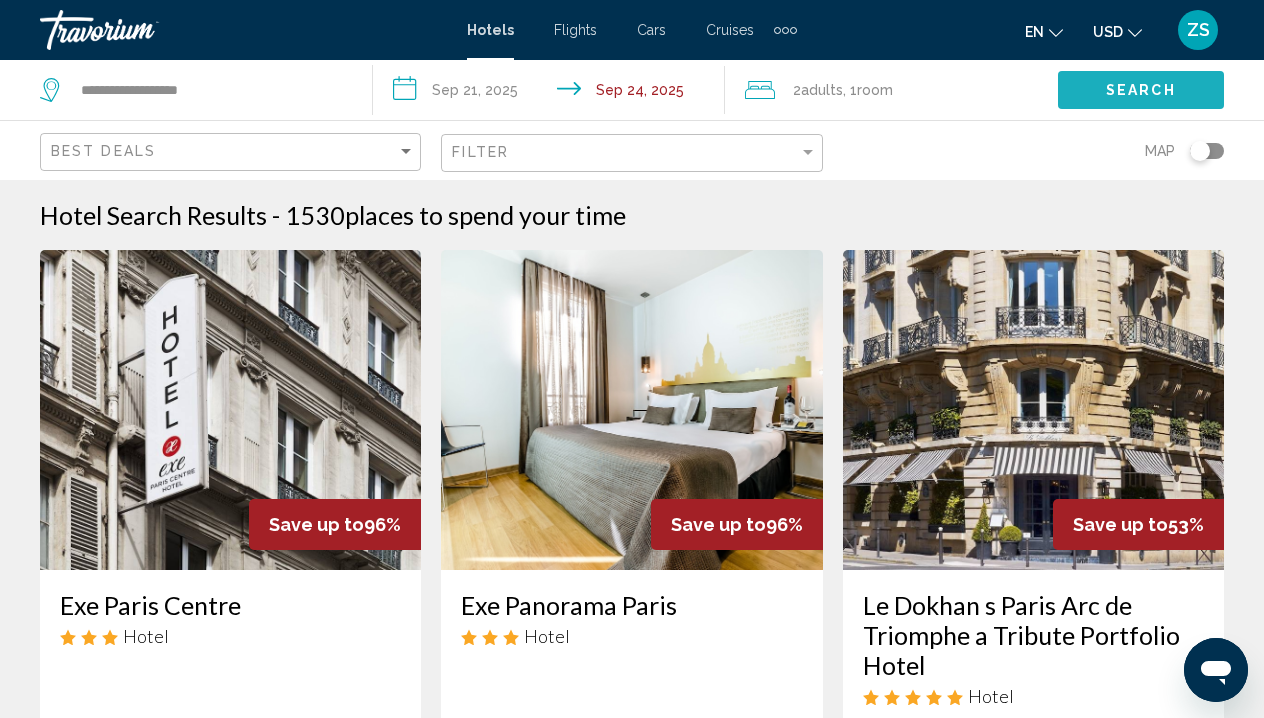 click on "Search" 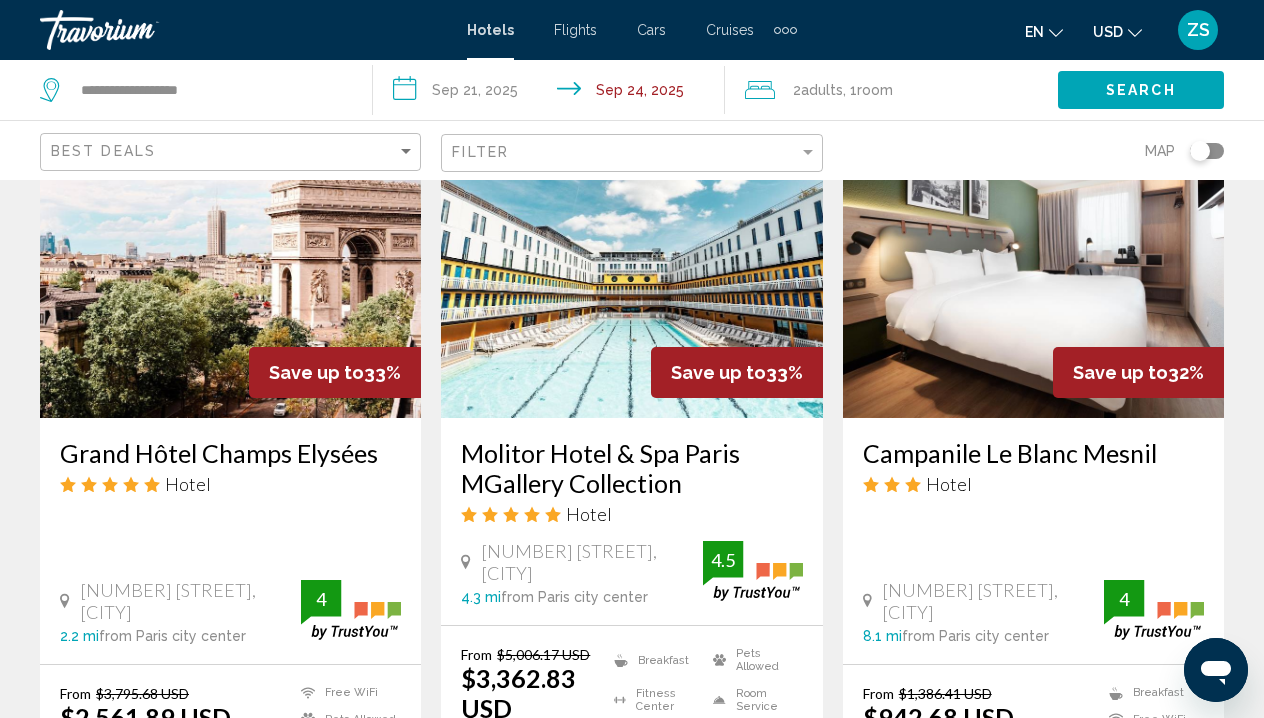 scroll, scrollTop: 2484, scrollLeft: 0, axis: vertical 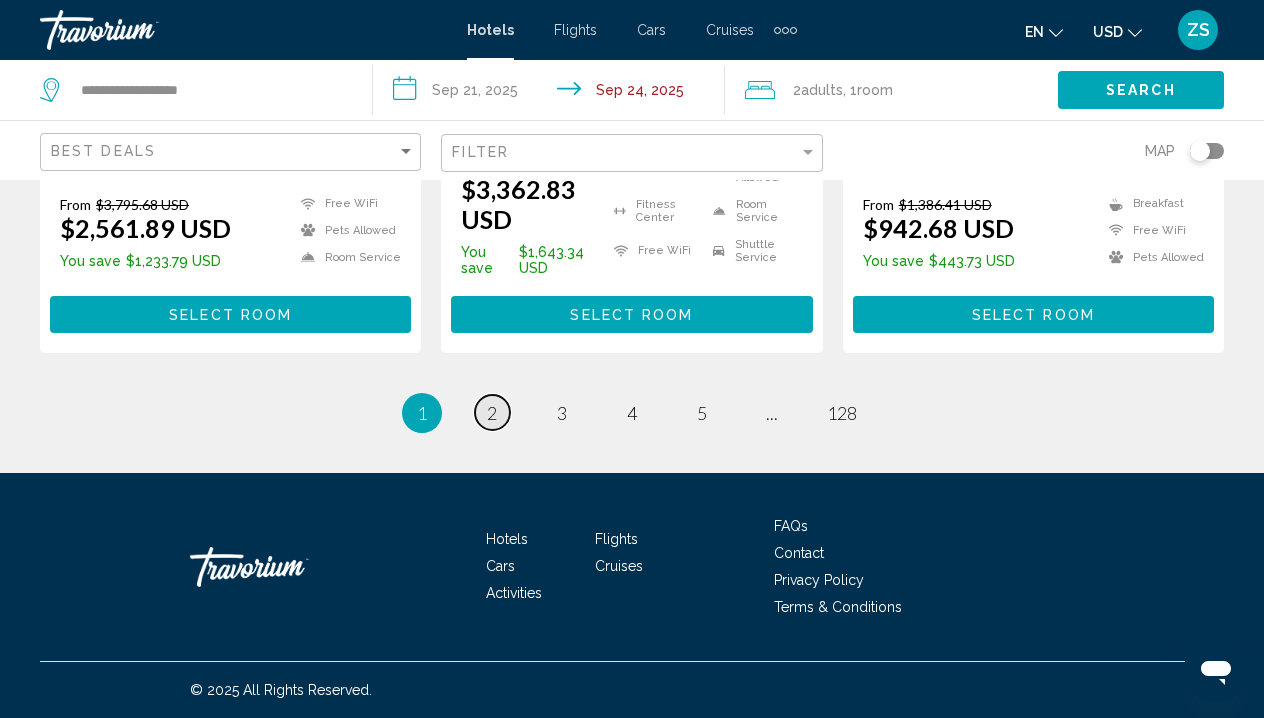 click on "2" at bounding box center [492, 413] 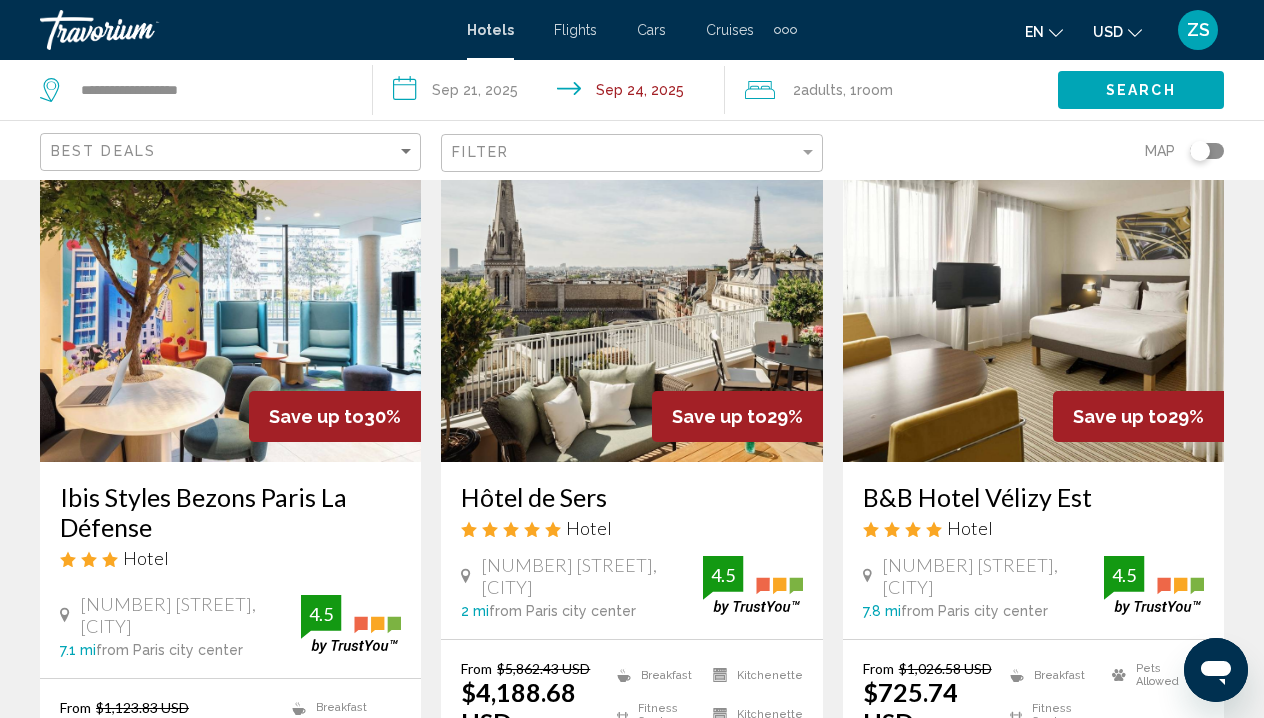 scroll, scrollTop: 893, scrollLeft: 0, axis: vertical 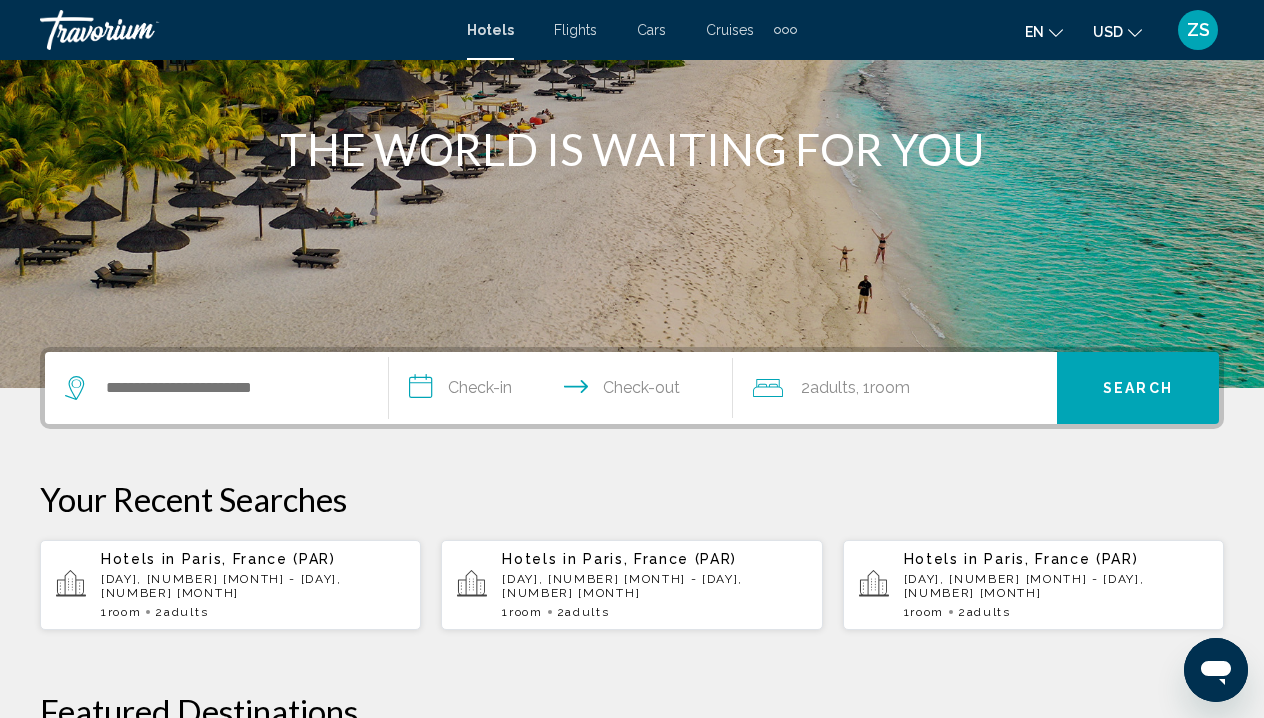 click on "Sun, 21 Sep - Wed, 24 Sep" at bounding box center [253, 586] 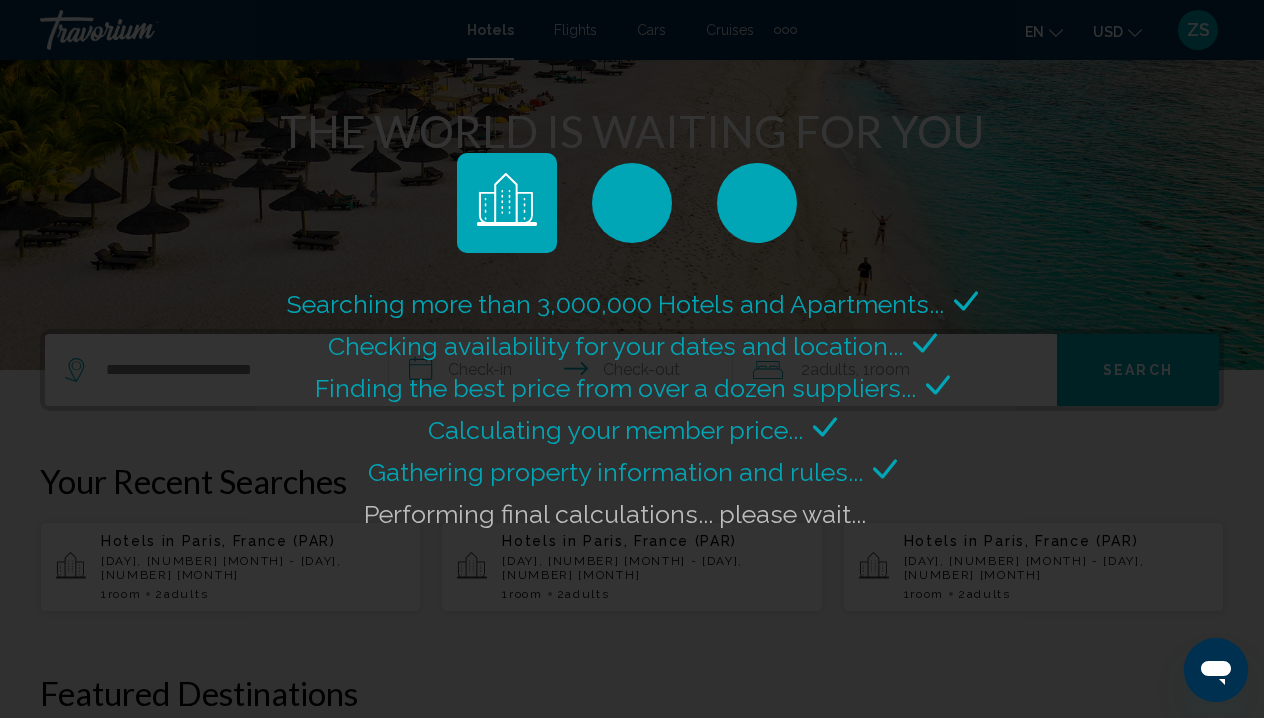 scroll, scrollTop: 231, scrollLeft: 0, axis: vertical 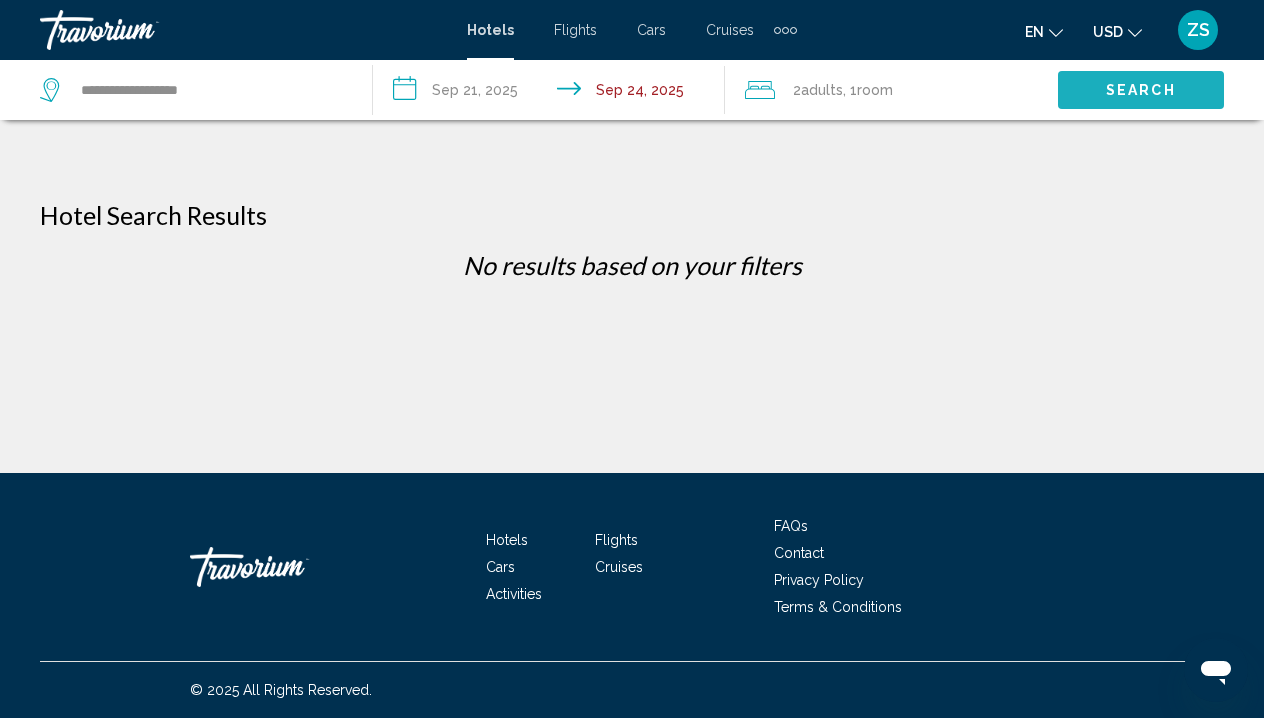 click on "Search" 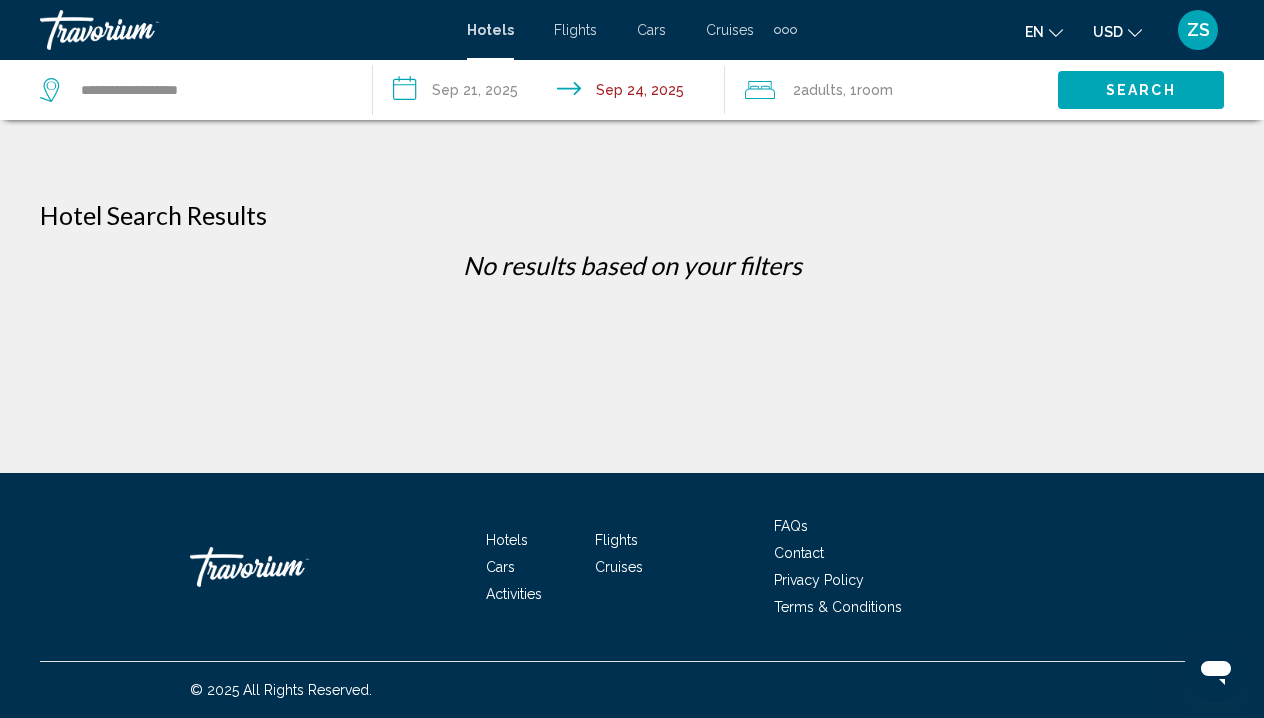 click on "Search" 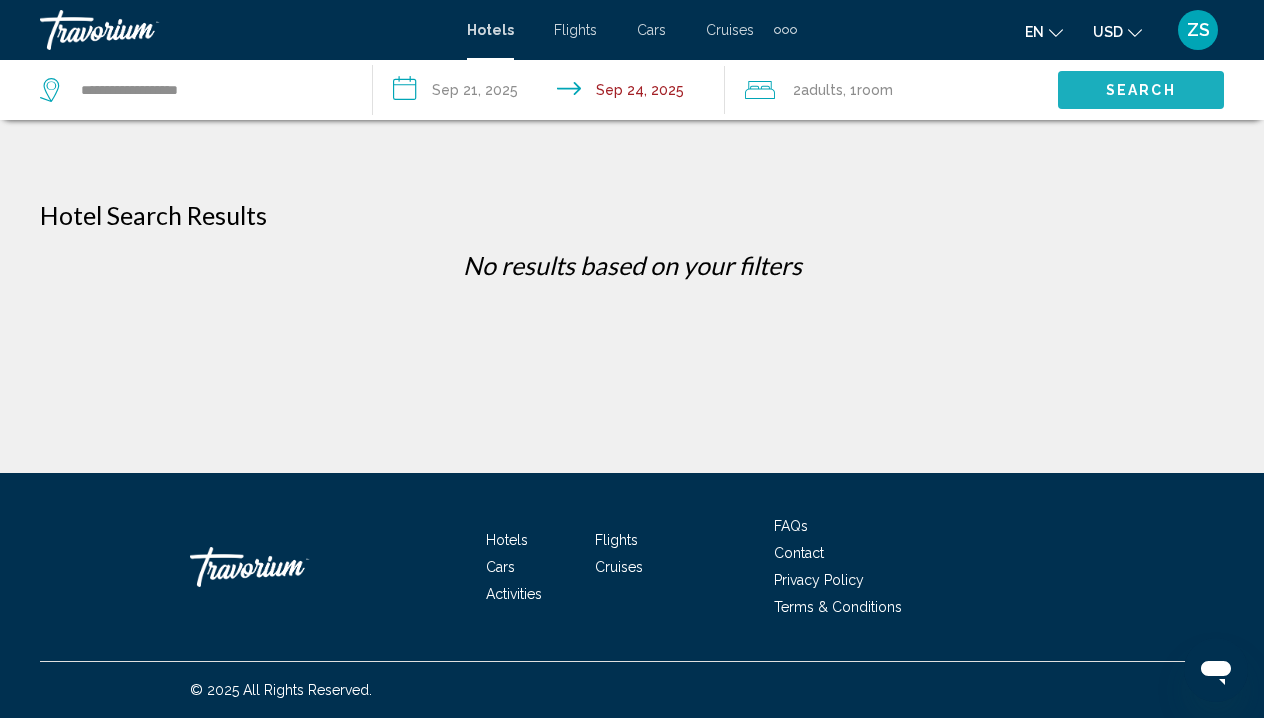 click on "Search" 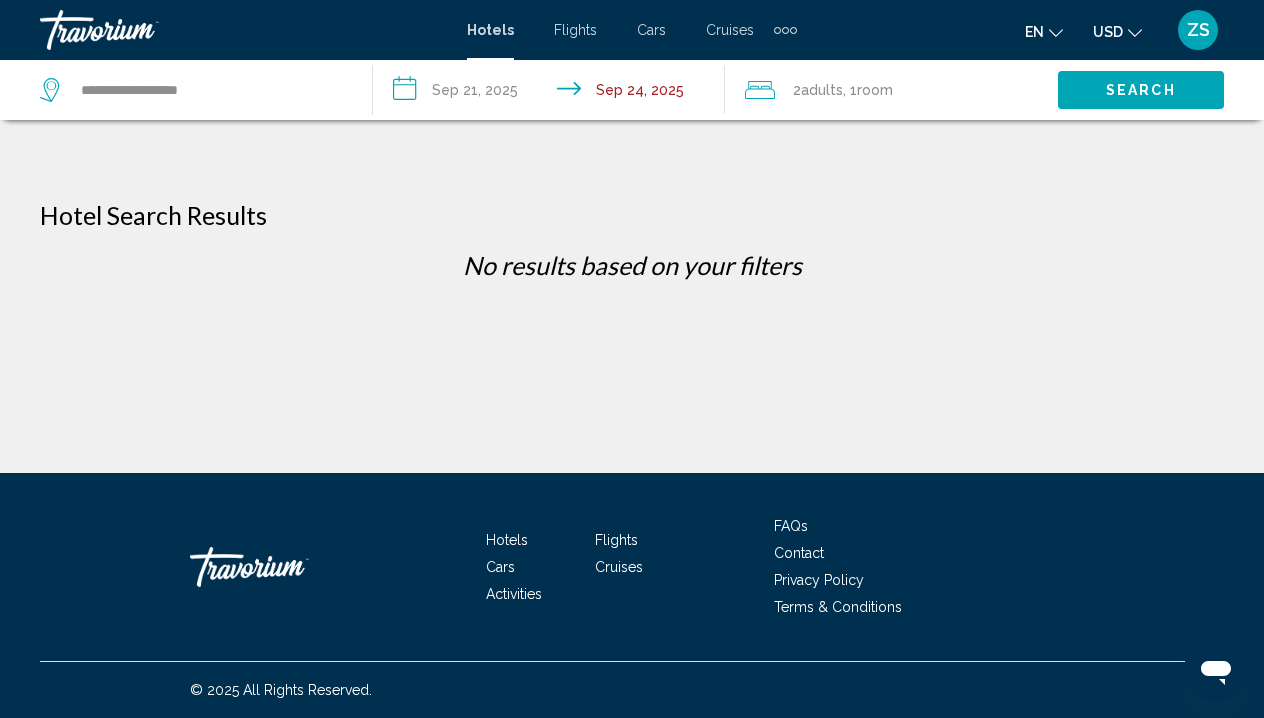 click on "Hotels Flights Cars Cruises Activities Hotels Flights Cars Cruises Activities en
English Español Français Italiano Português русский USD
USD ($) MXN (Mex$) CAD (Can$) GBP (£) EUR (€) AUD (A$) NZD (NZ$) CNY (CN¥) ZS Login" at bounding box center (632, 30) 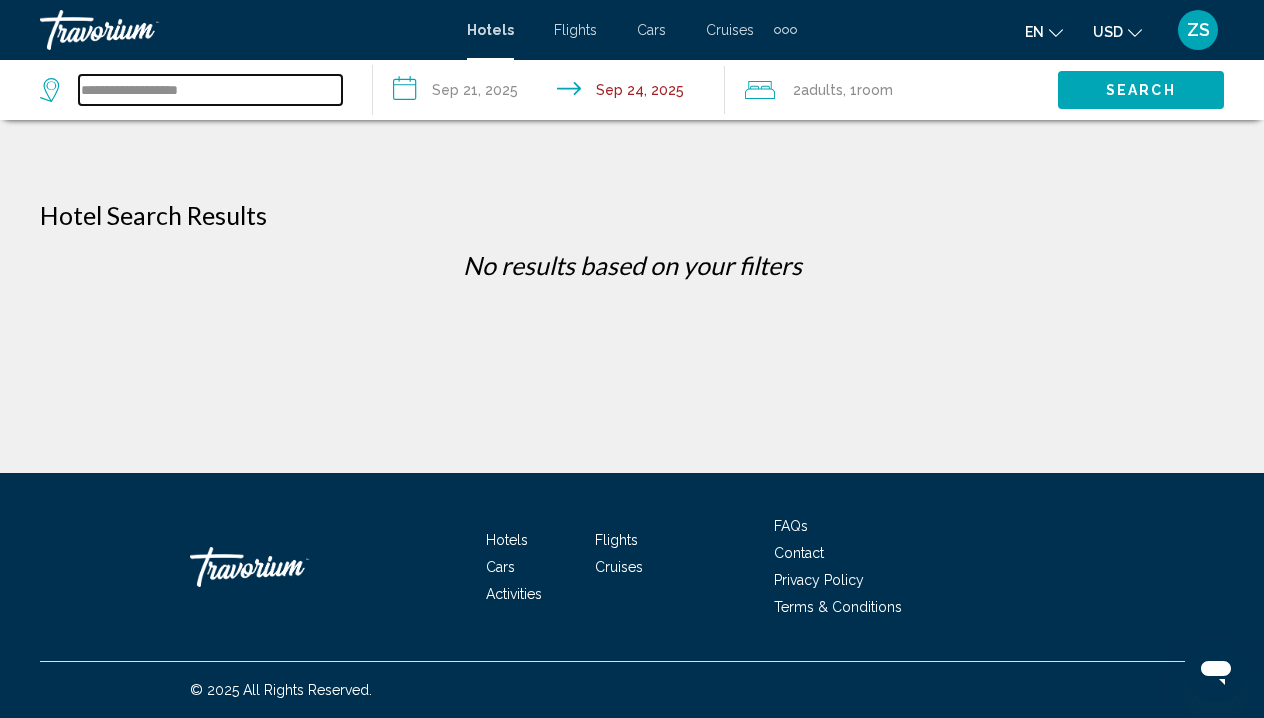 click on "**********" at bounding box center [210, 90] 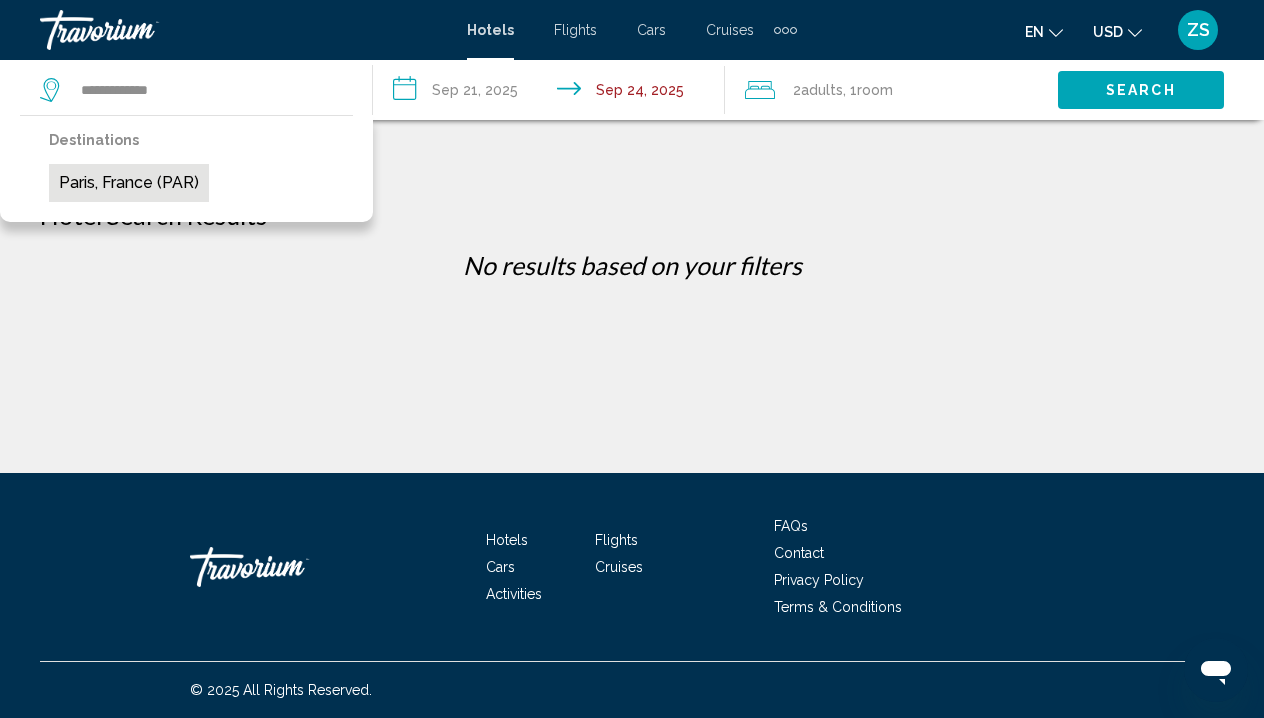 click on "Paris, France (PAR)" at bounding box center [129, 183] 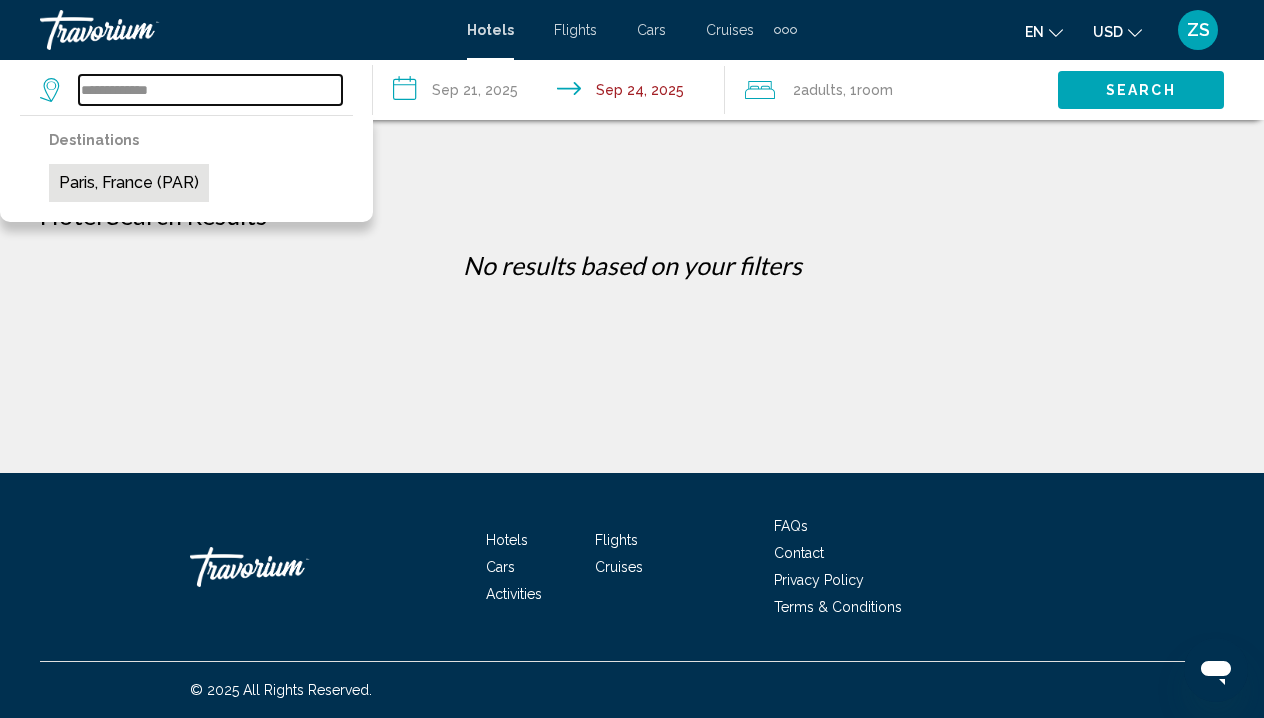 type on "**********" 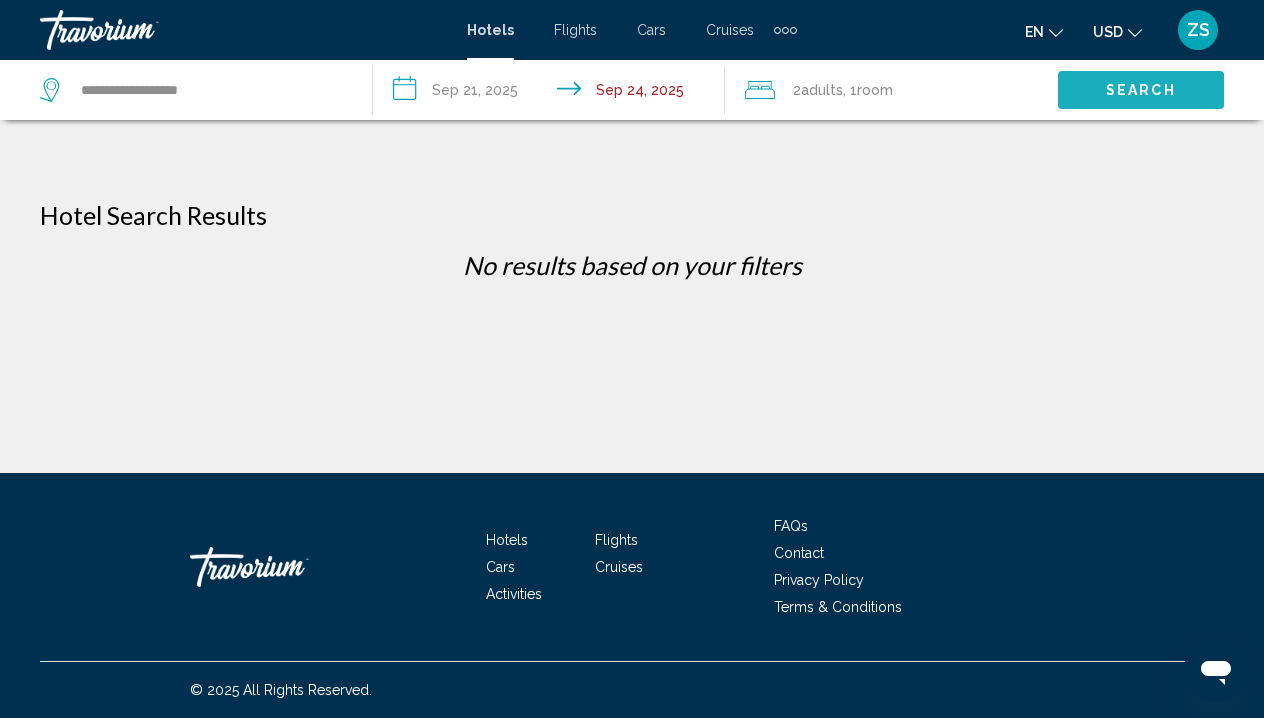 click on "Search" 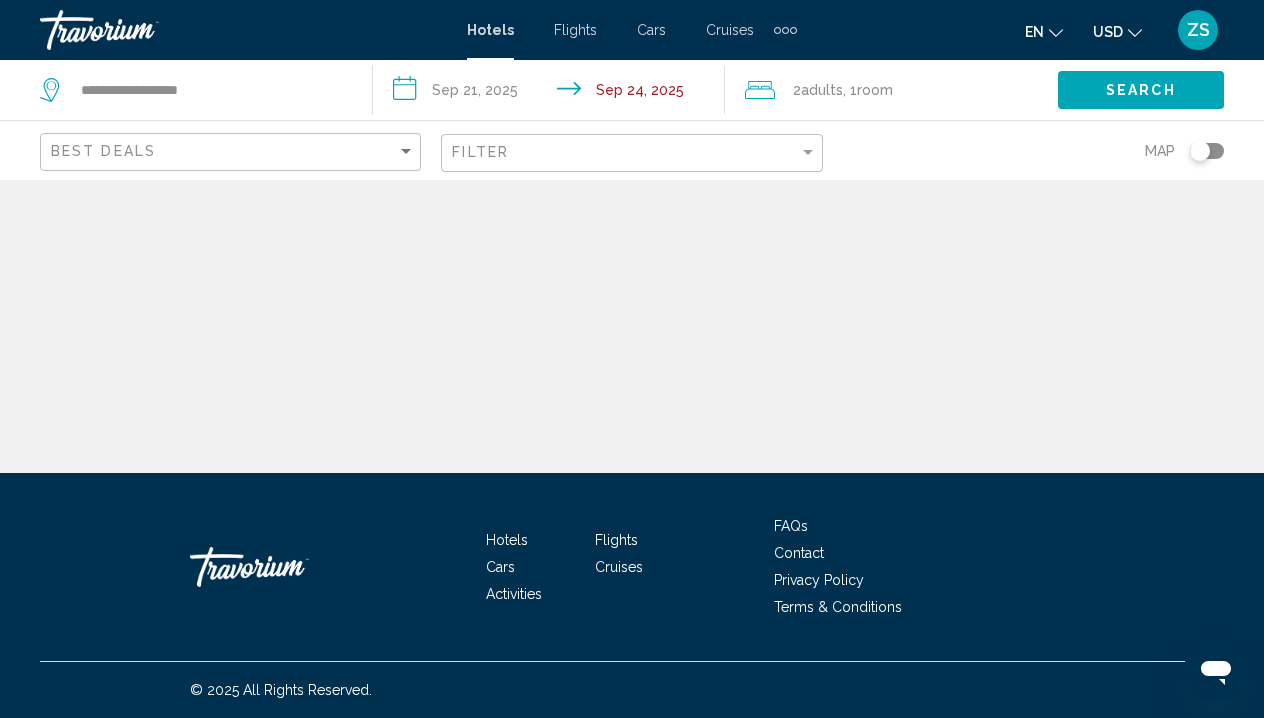 scroll, scrollTop: 0, scrollLeft: 0, axis: both 